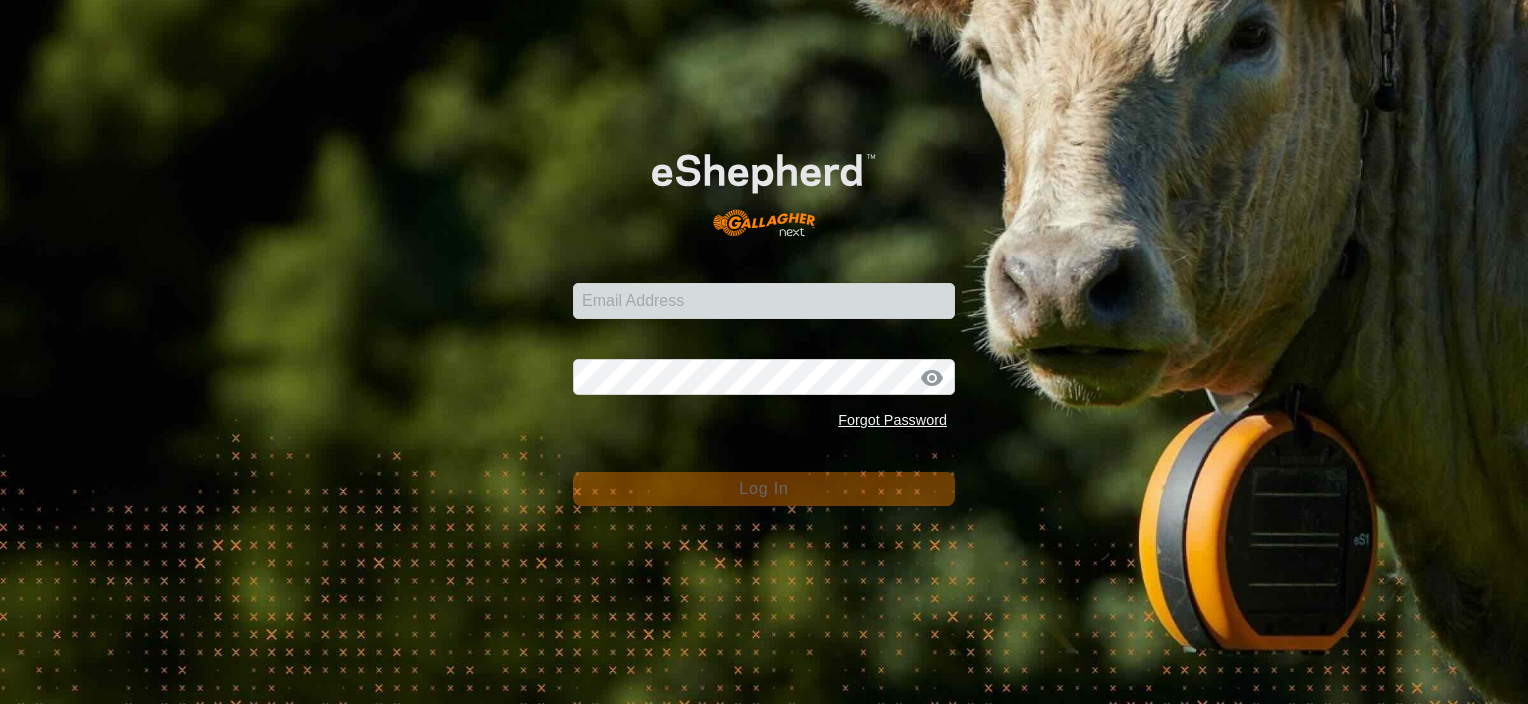 scroll, scrollTop: 0, scrollLeft: 0, axis: both 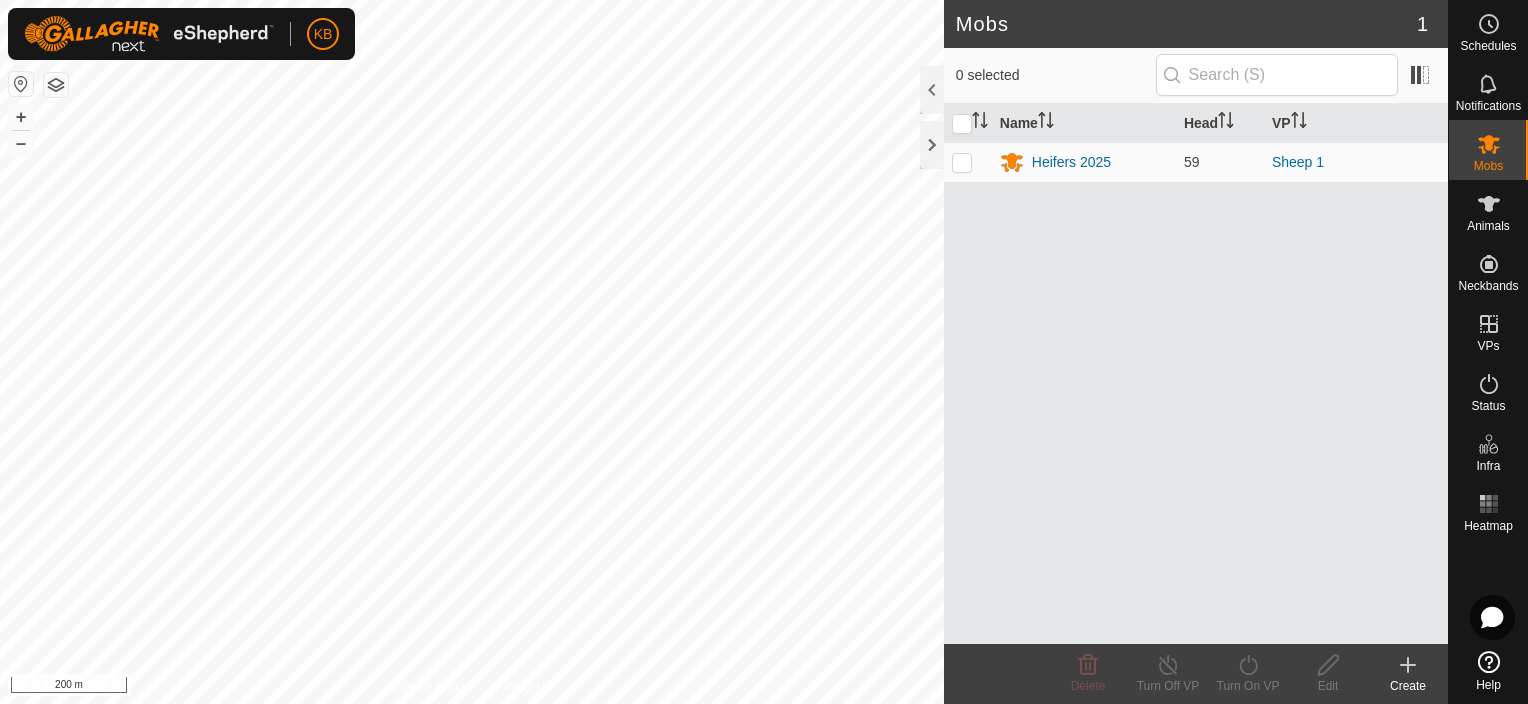 click 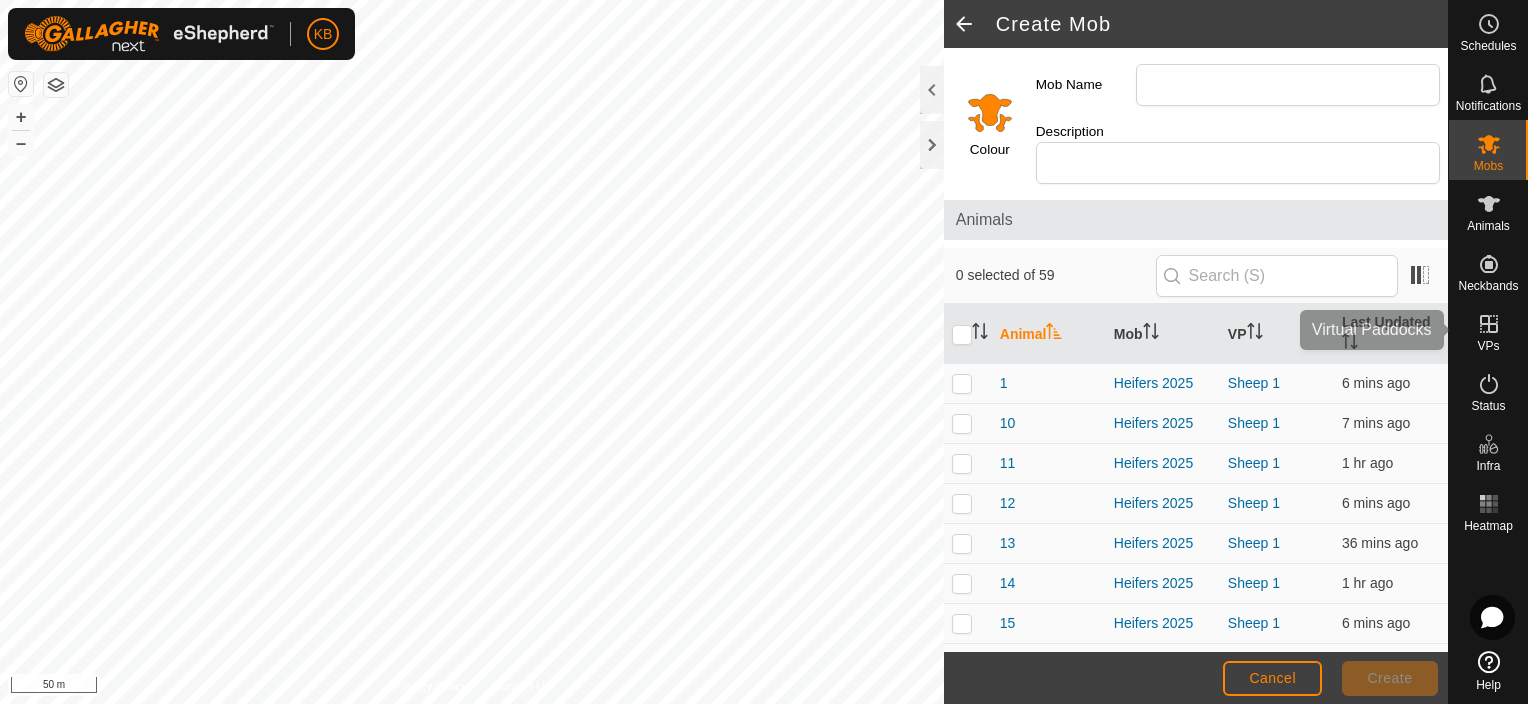 click on "VPs" at bounding box center (1488, 346) 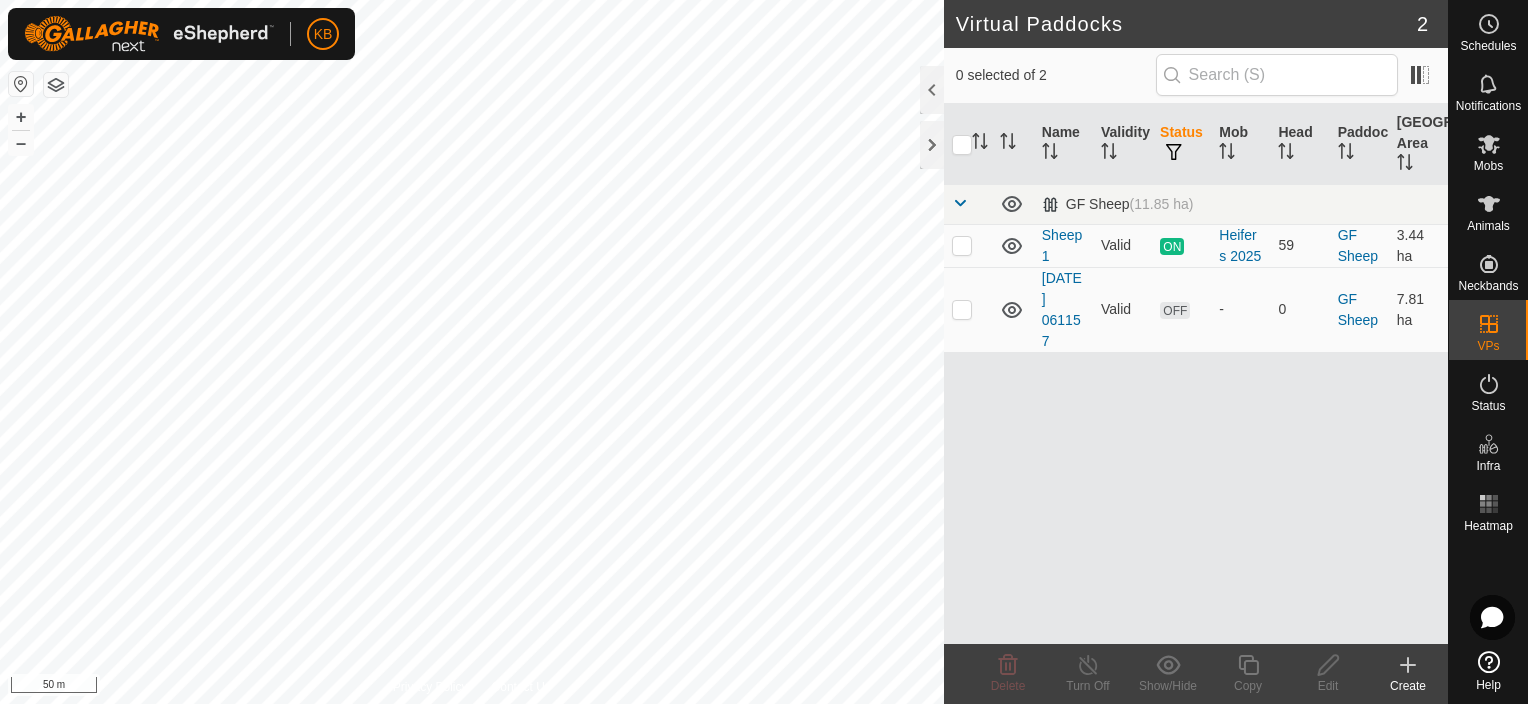 click 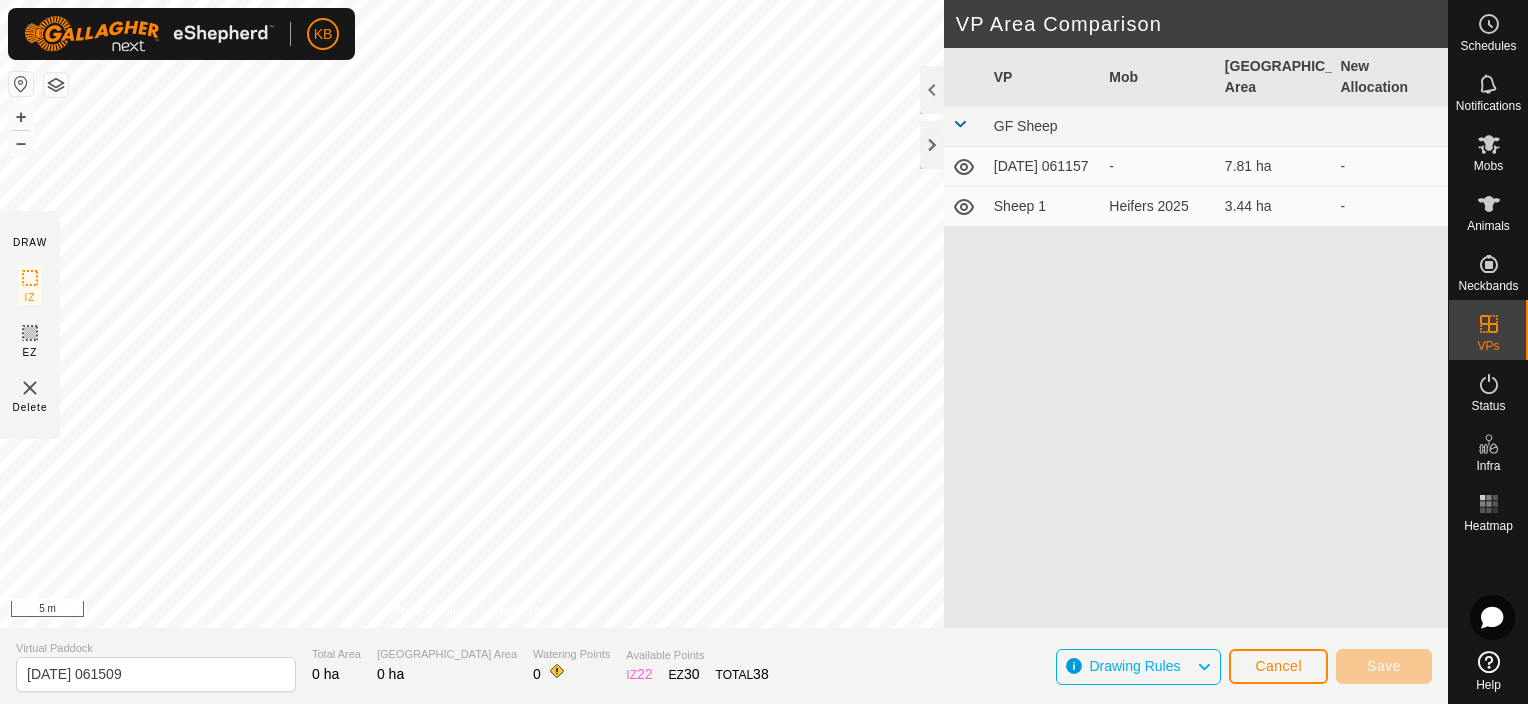 click on "DRAW IZ EZ Delete Privacy Policy Contact Us + – ⇧ i 5 m VP Area Comparison     VP   Mob   Grazing Area   New Allocation  GF Sheep  2025-06-09 061157  -  7.81 ha   -   Sheep 1   Heifers 2025   3.44 ha   -  Virtual Paddock 2025-07-14 061509 Total Area 0 ha Grazing Area 0 ha Watering Points 0 Available Points  IZ   22  EZ  30  TOTAL   38 Drawing Rules Cancel Save" 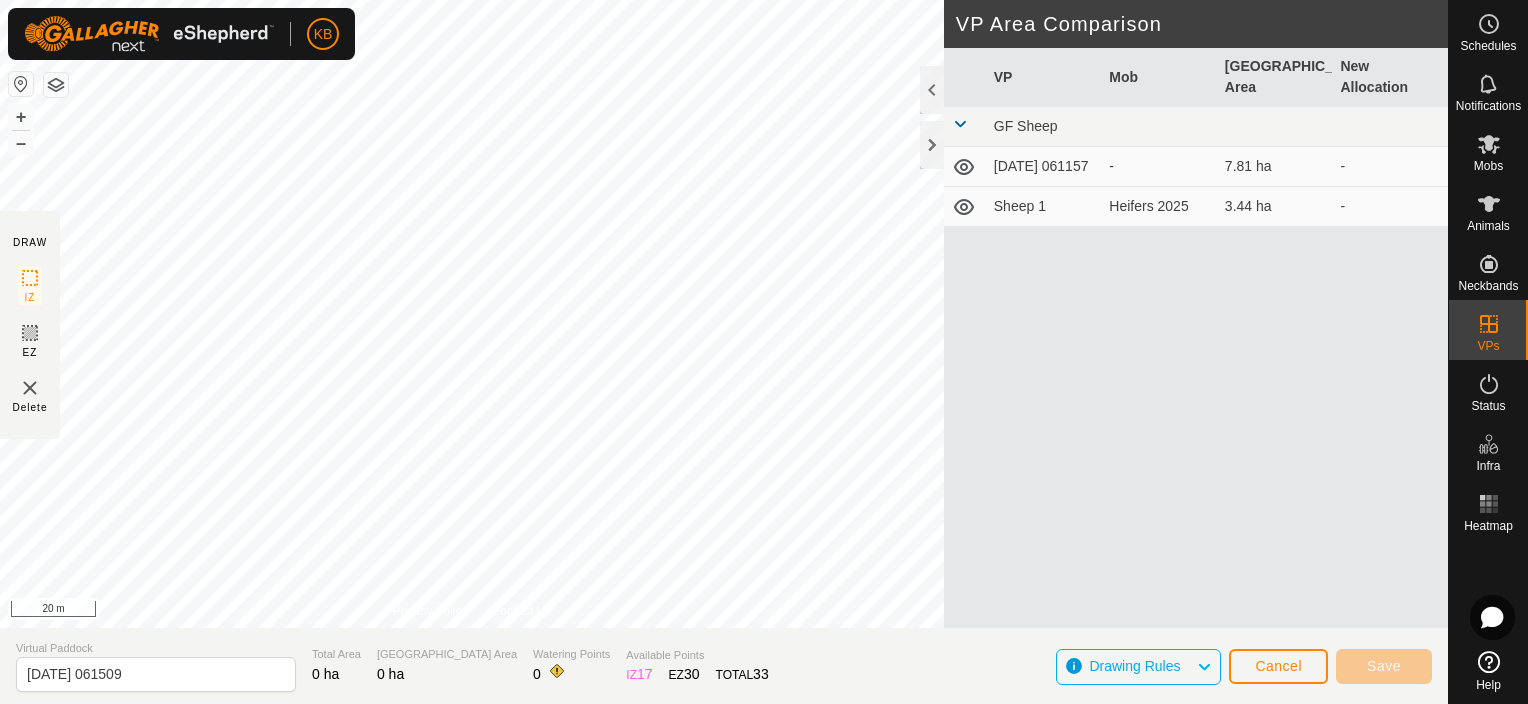 click on "DRAW IZ EZ Delete Privacy Policy Contact Us + – ⇧ i 20 m VP Area Comparison     VP   Mob   Grazing Area   New Allocation  GF Sheep  2025-06-09 061157  -  7.81 ha   -   Sheep 1   Heifers 2025   3.44 ha   -  Virtual Paddock 2025-07-14 061509 Total Area 0 ha Grazing Area 0 ha Watering Points 0 Available Points  IZ   17  EZ  30  TOTAL   33 Drawing Rules Cancel Save" 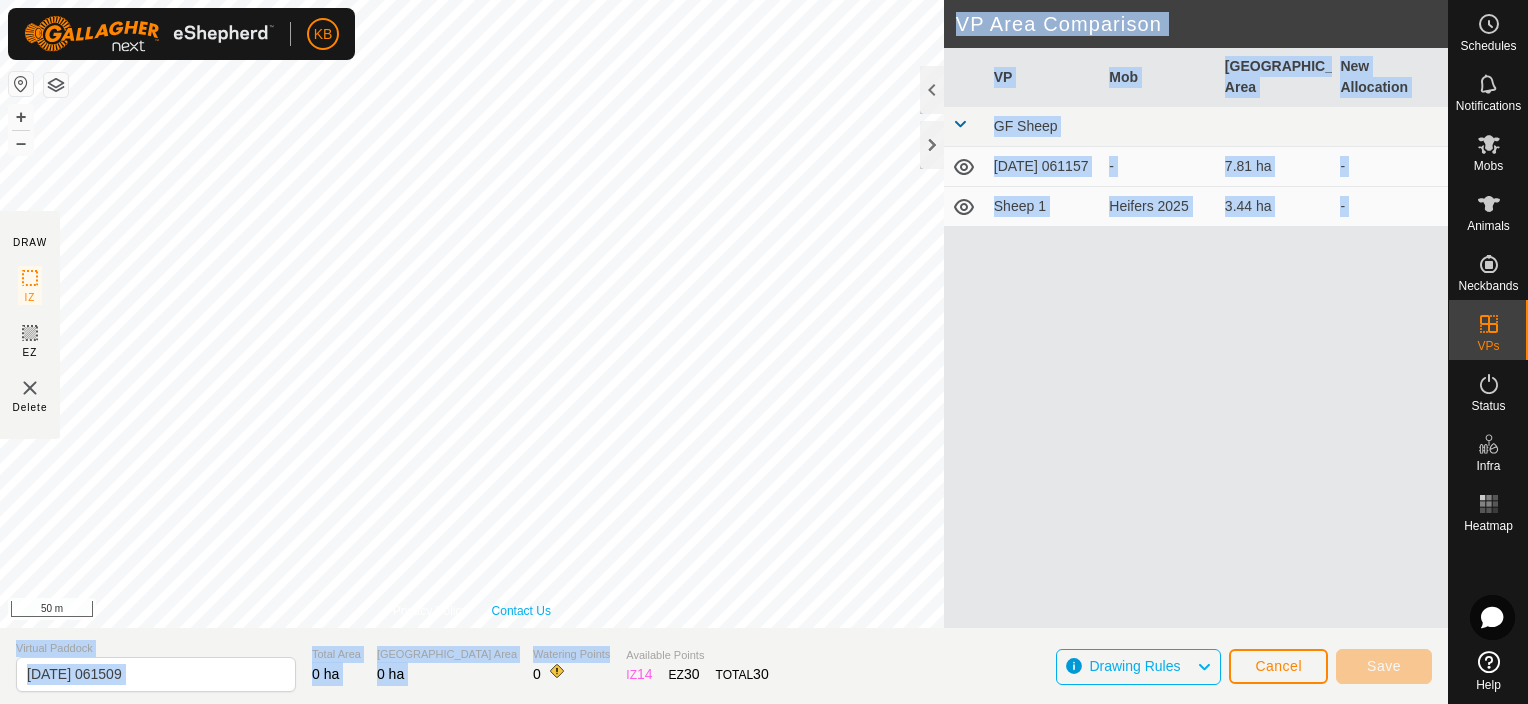 click on "DRAW IZ EZ Delete Privacy Policy Contact Us + – ⇧ i 50 m VP Area Comparison     VP   Mob   Grazing Area   New Allocation  GF Sheep  2025-06-09 061157  -  7.81 ha   -   Sheep 1   Heifers 2025   3.44 ha   -  Virtual Paddock 2025-07-14 061509 Total Area 0 ha Grazing Area 0 ha Watering Points 0 Available Points  IZ   14  EZ  30  TOTAL   30 Drawing Rules Cancel Save" 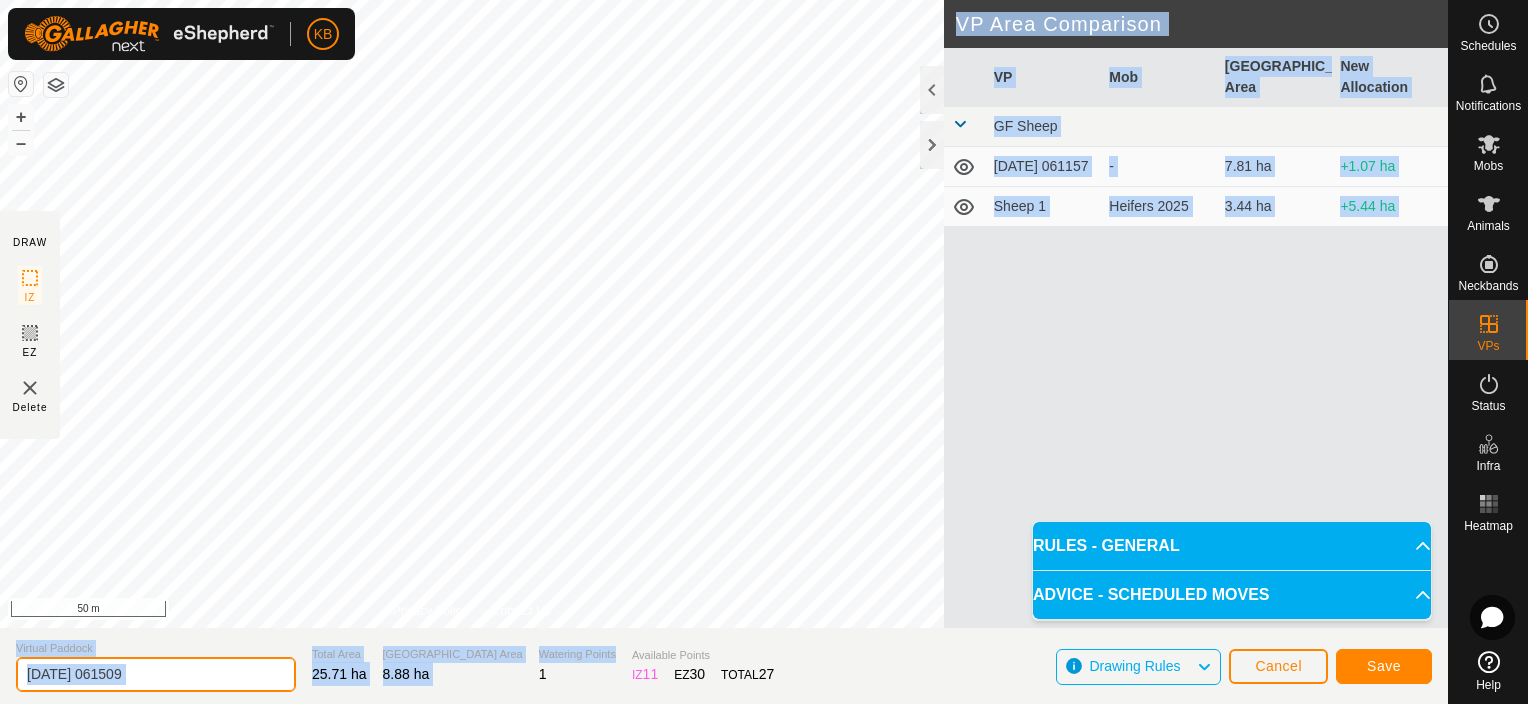 click on "2025-07-14 061509" 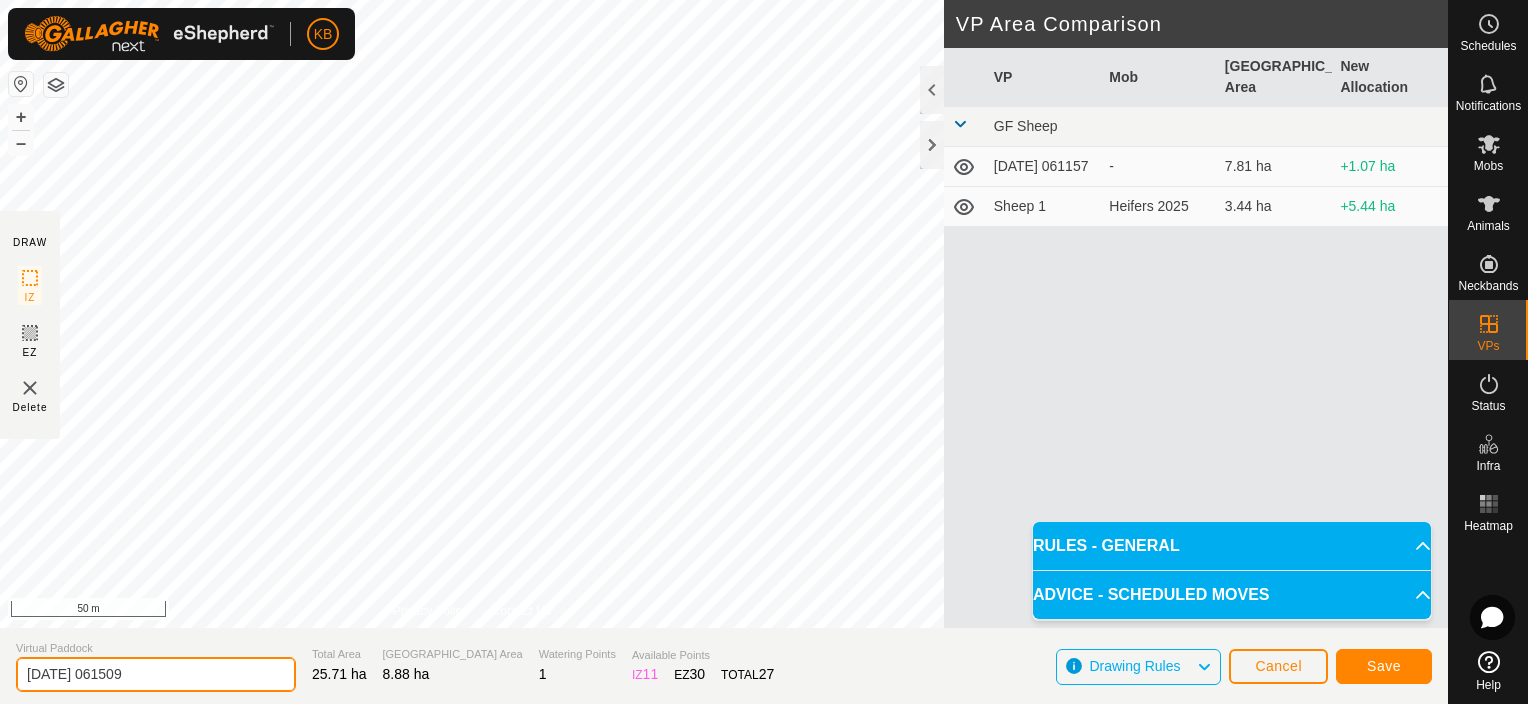 drag, startPoint x: 202, startPoint y: 683, endPoint x: 37, endPoint y: 691, distance: 165.19383 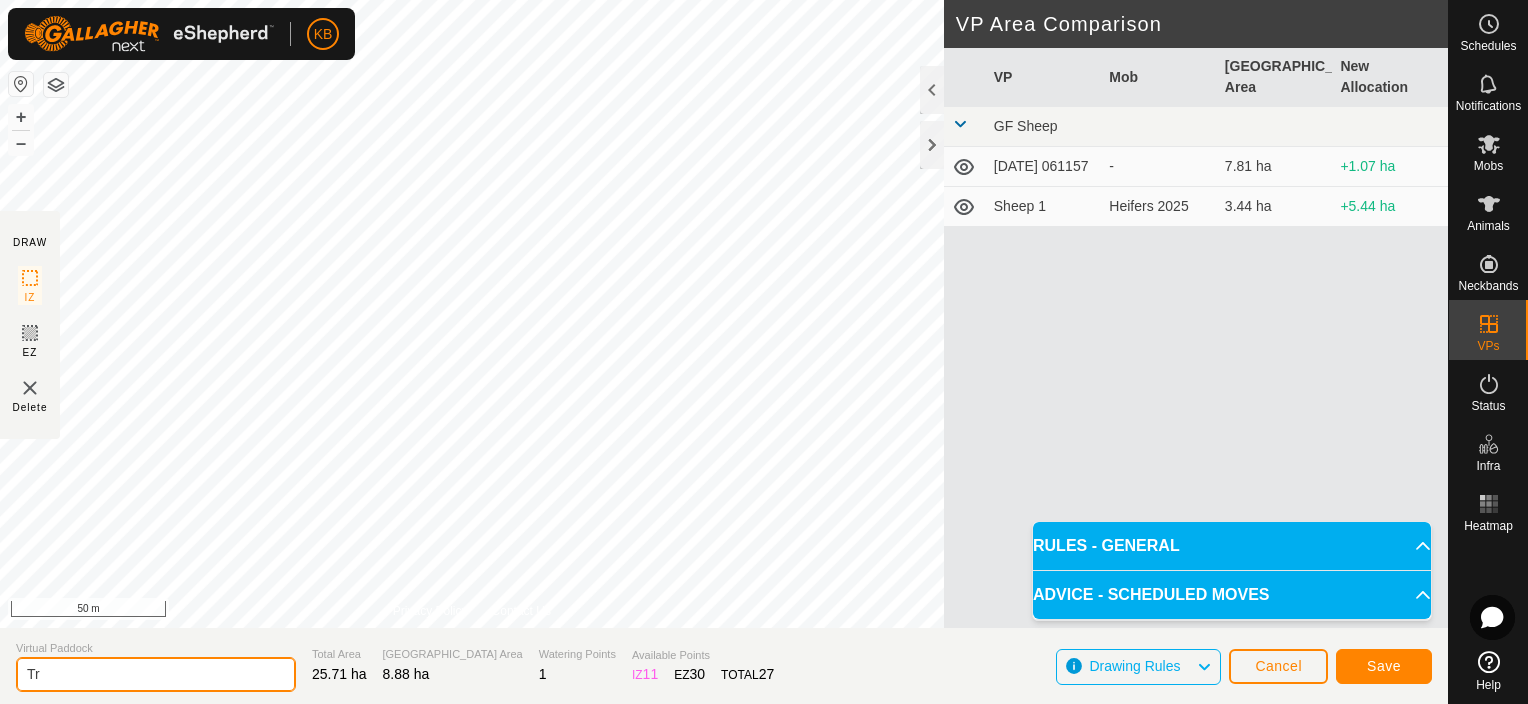 type on "T" 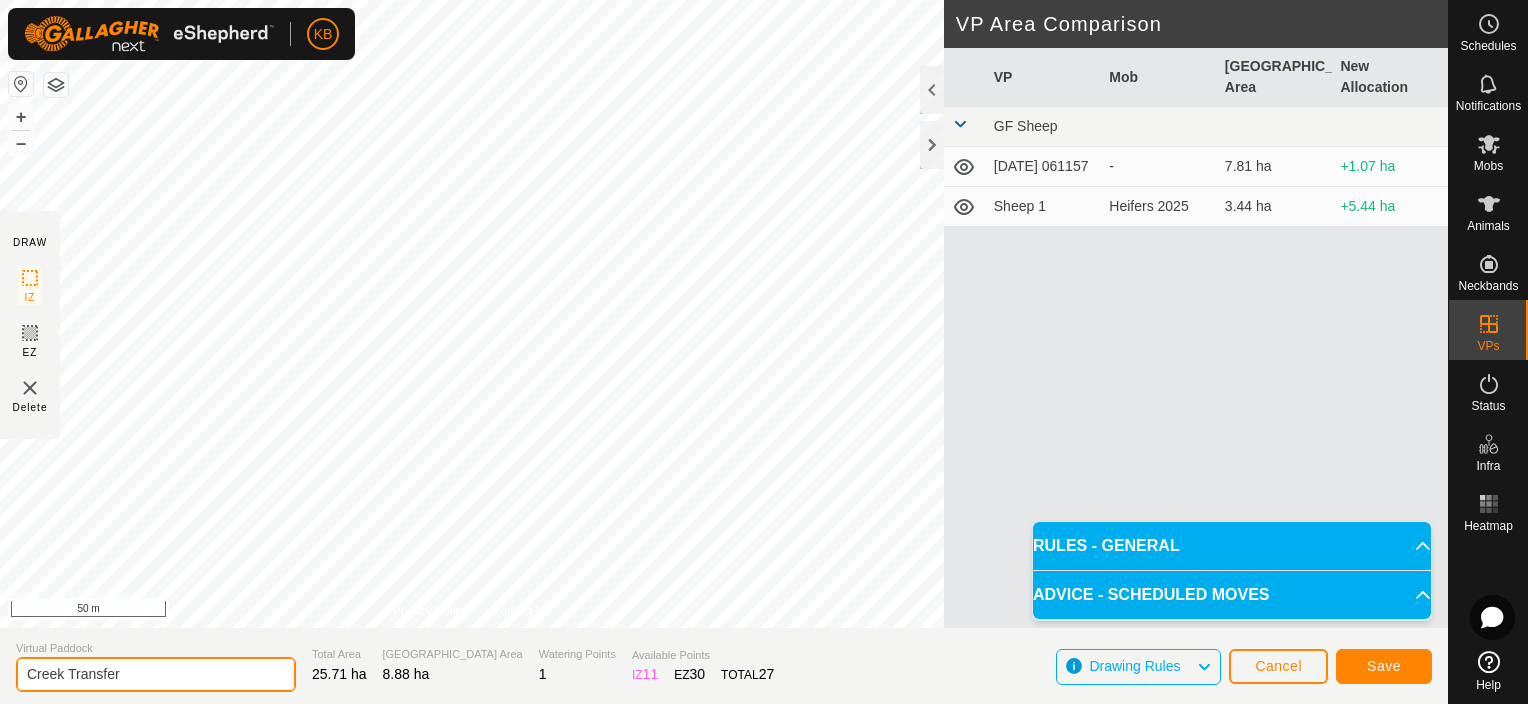 type on "Creek Transfer" 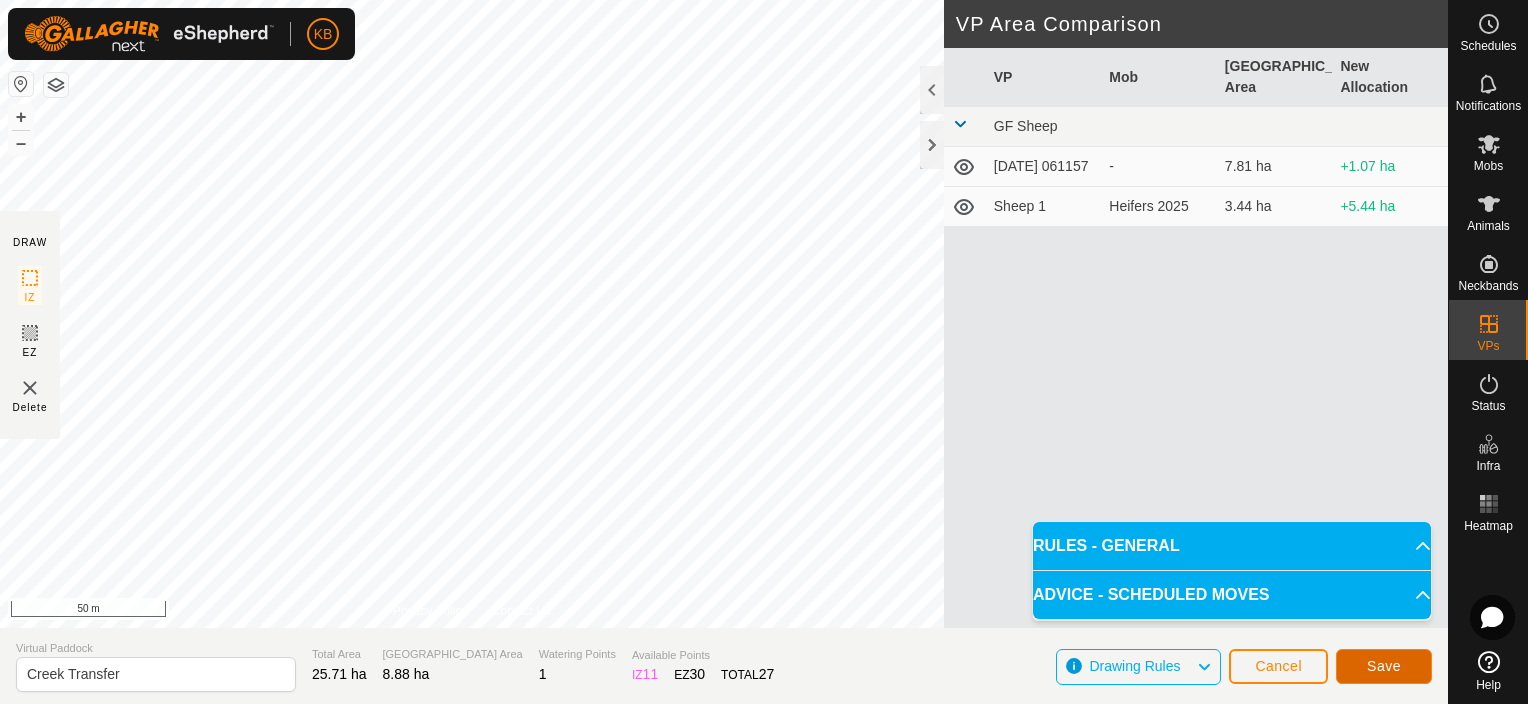 click on "Save" 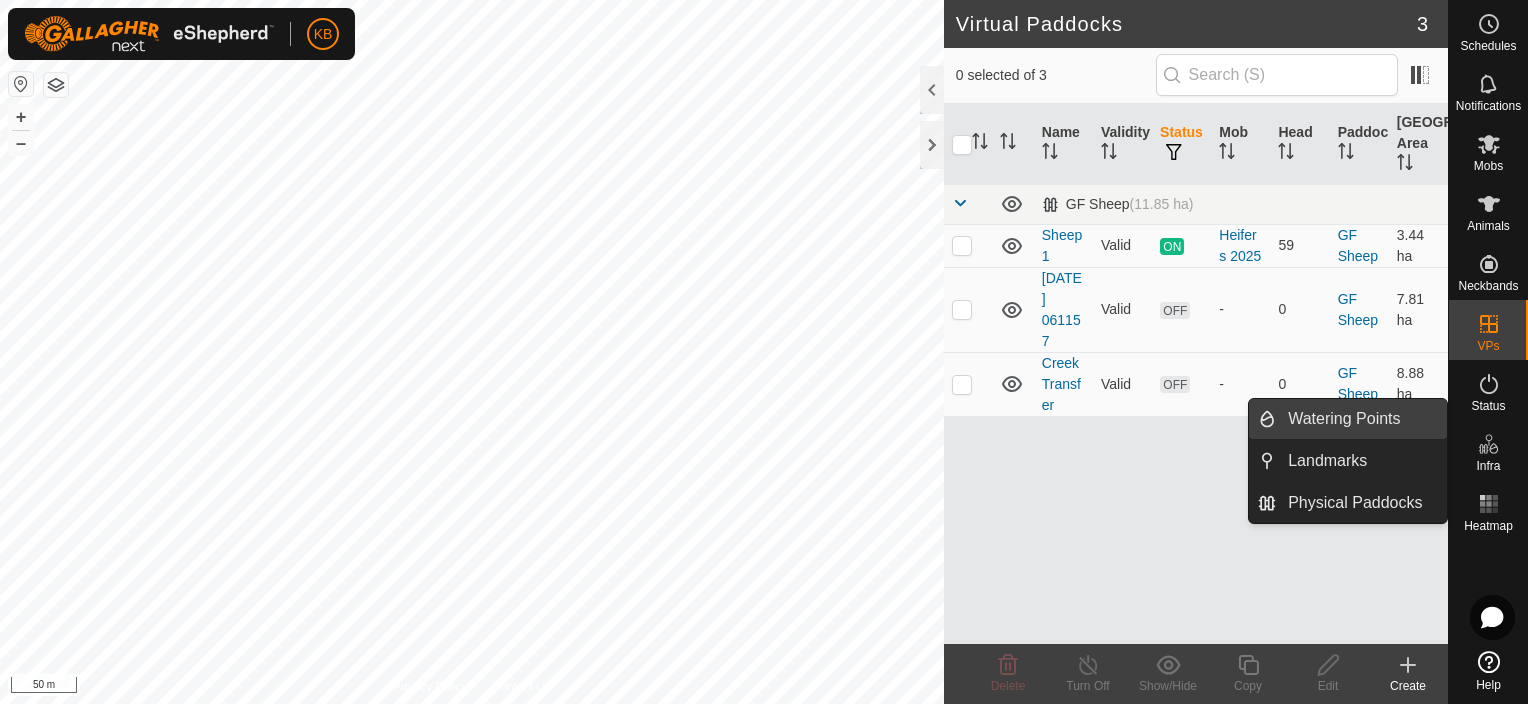 click on "Watering Points" at bounding box center (1361, 419) 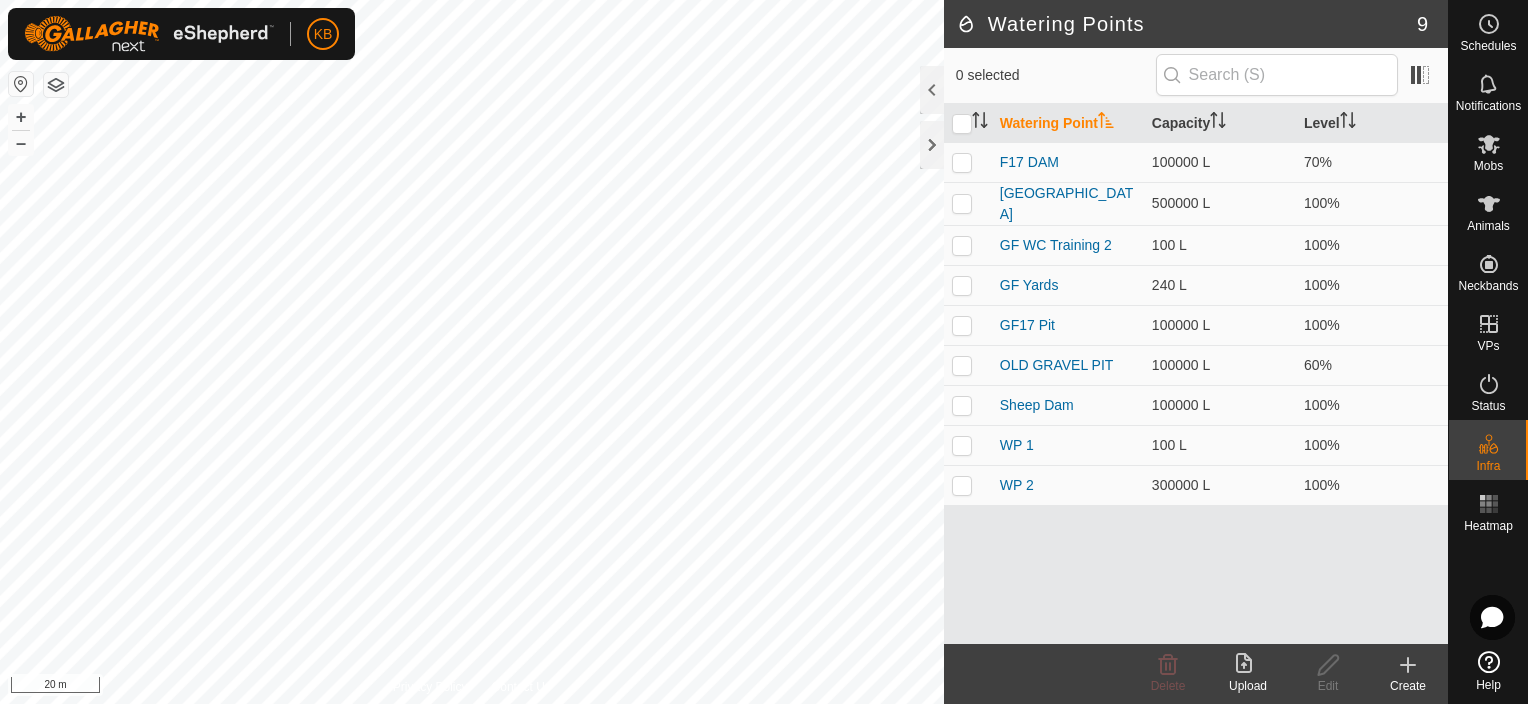 click 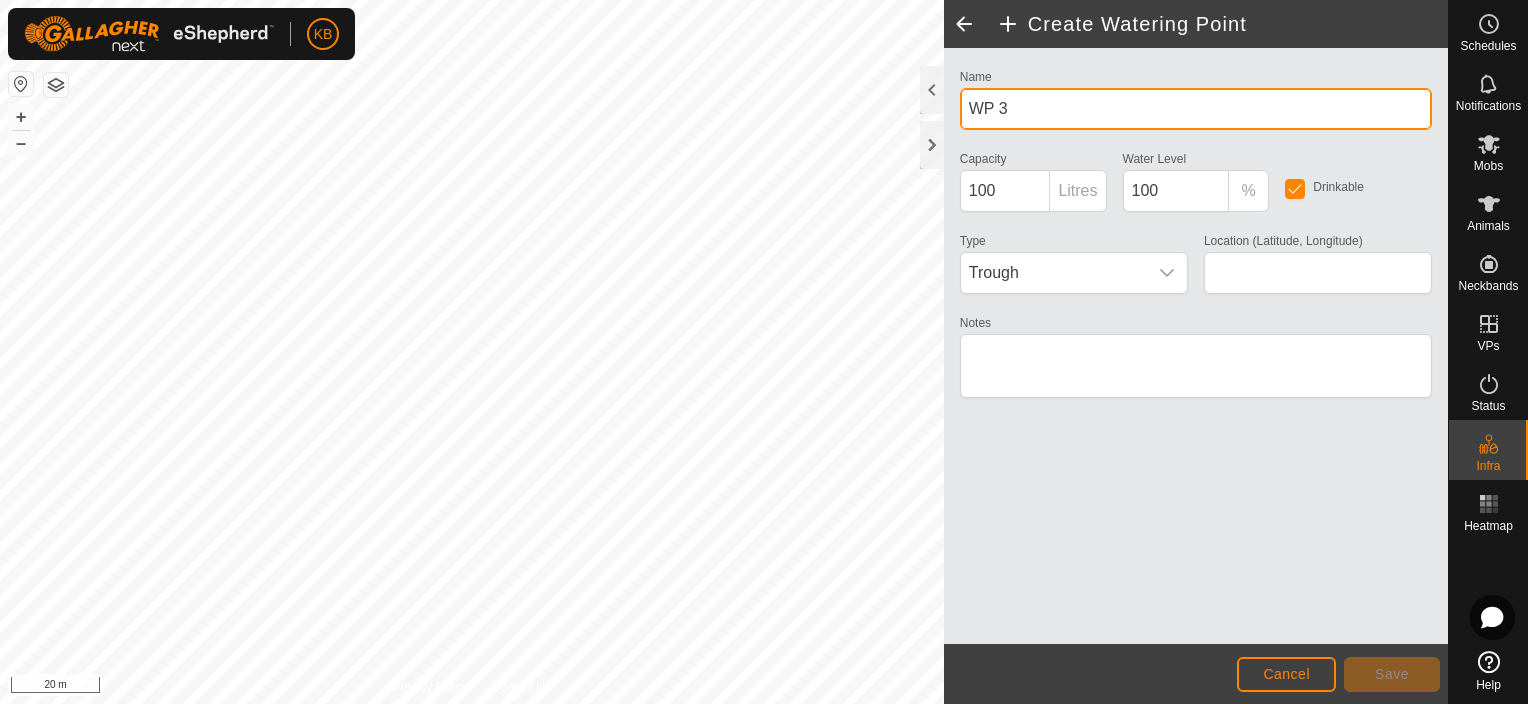 click on "Privacy Policy Contact Us + – ⇧ i 20 m  Create Watering Point  Name WP 3 Capacity 100 Litres Water Level  100 % Drinkable Type Trough Location (Latitude, Longitude) Notes                  Cancel Save" 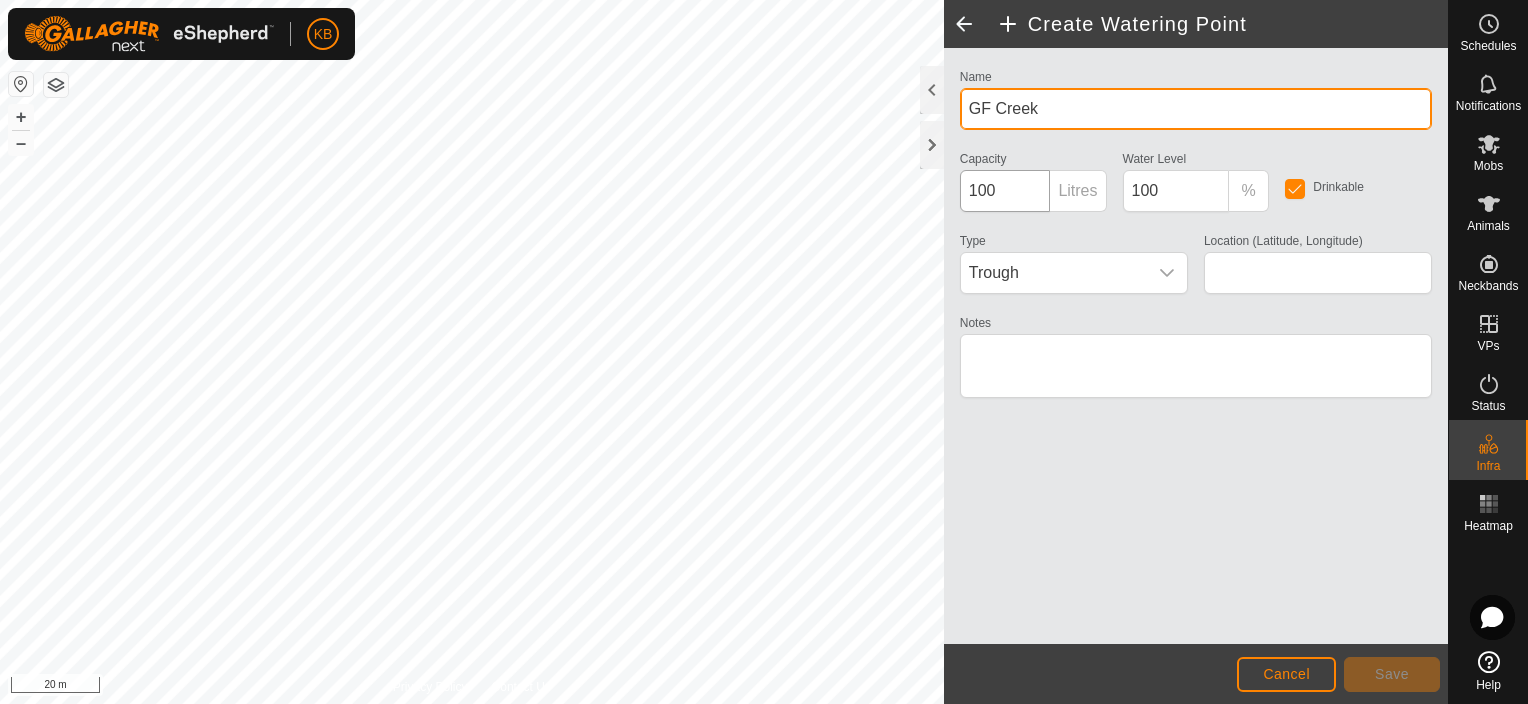 type on "GF Creek" 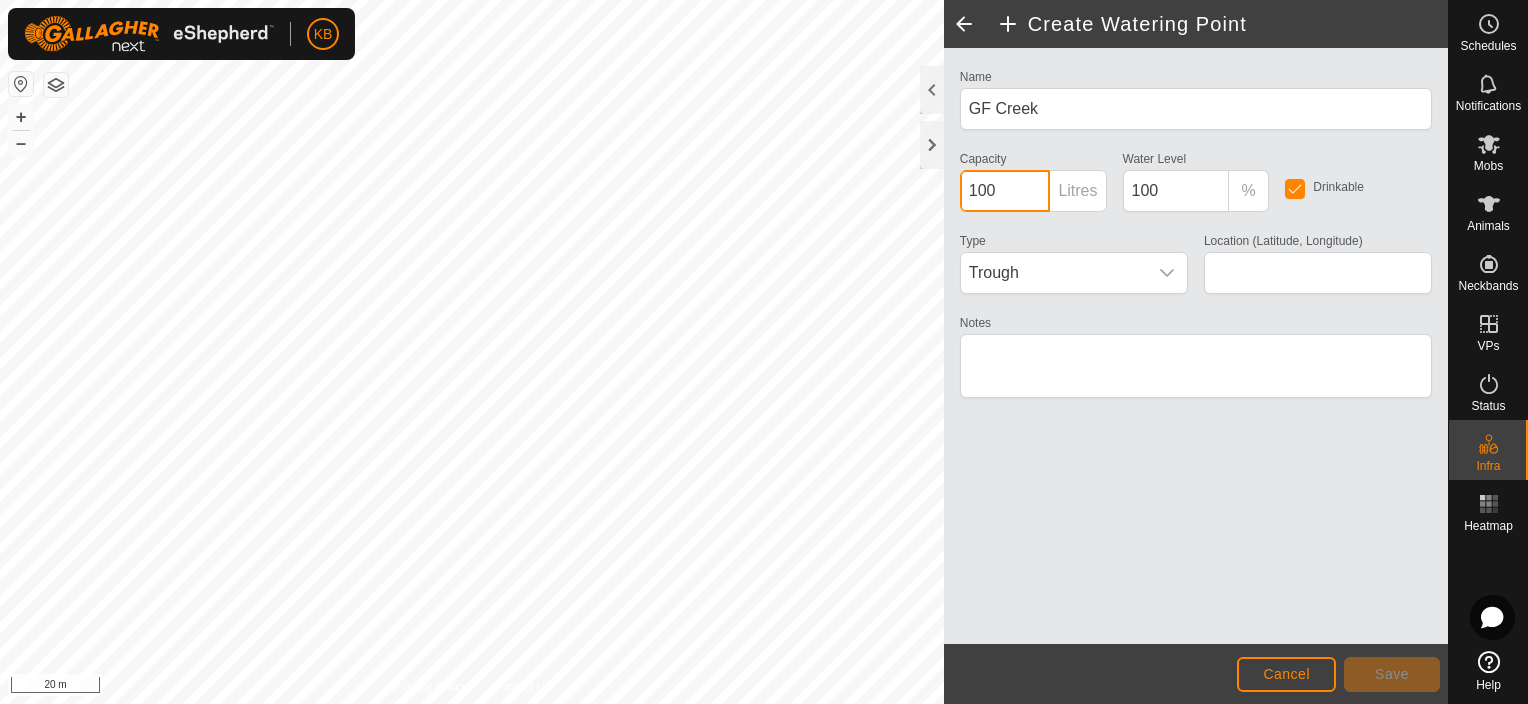 click on "Privacy Policy Contact Us
WP 3
Type:   trough
Capacity:  100L
Water Level:  100%
Drinkable:  Yes
+ – ⇧ i 20 m  Create Watering Point  Name GF Creek Capacity 100 Litres Water Level  100 % Drinkable Type Trough Location (Latitude, Longitude) Notes                  Cancel Save" 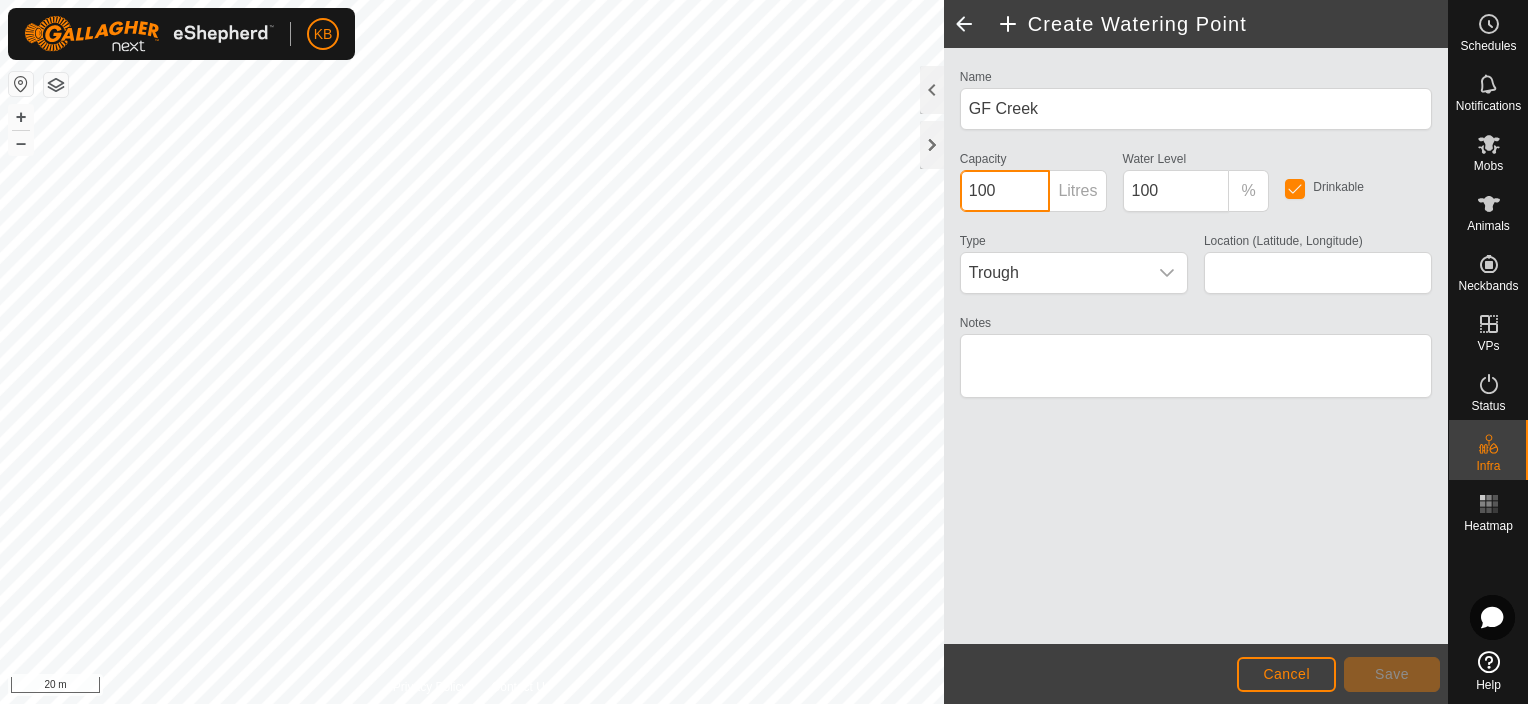drag, startPoint x: 1021, startPoint y: 189, endPoint x: 972, endPoint y: 190, distance: 49.010204 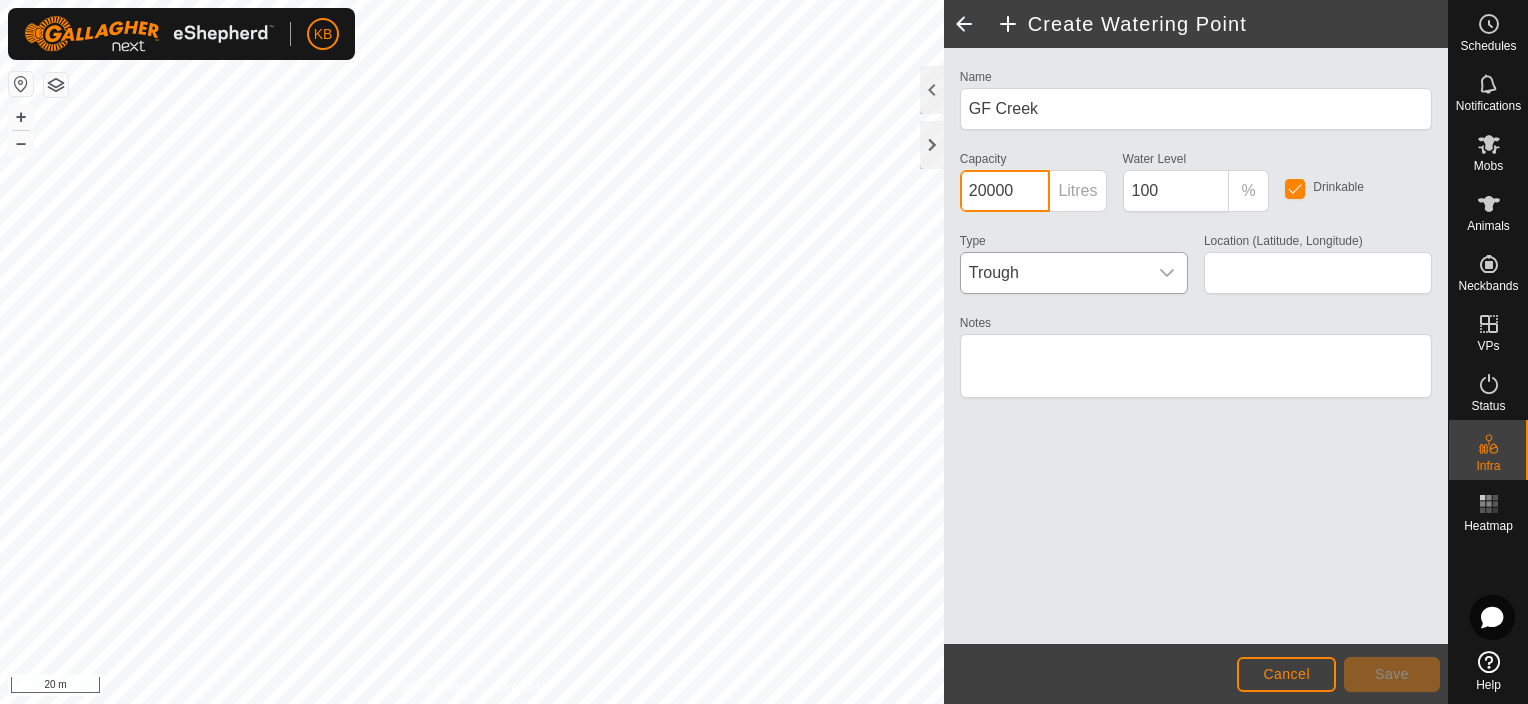 type on "20000" 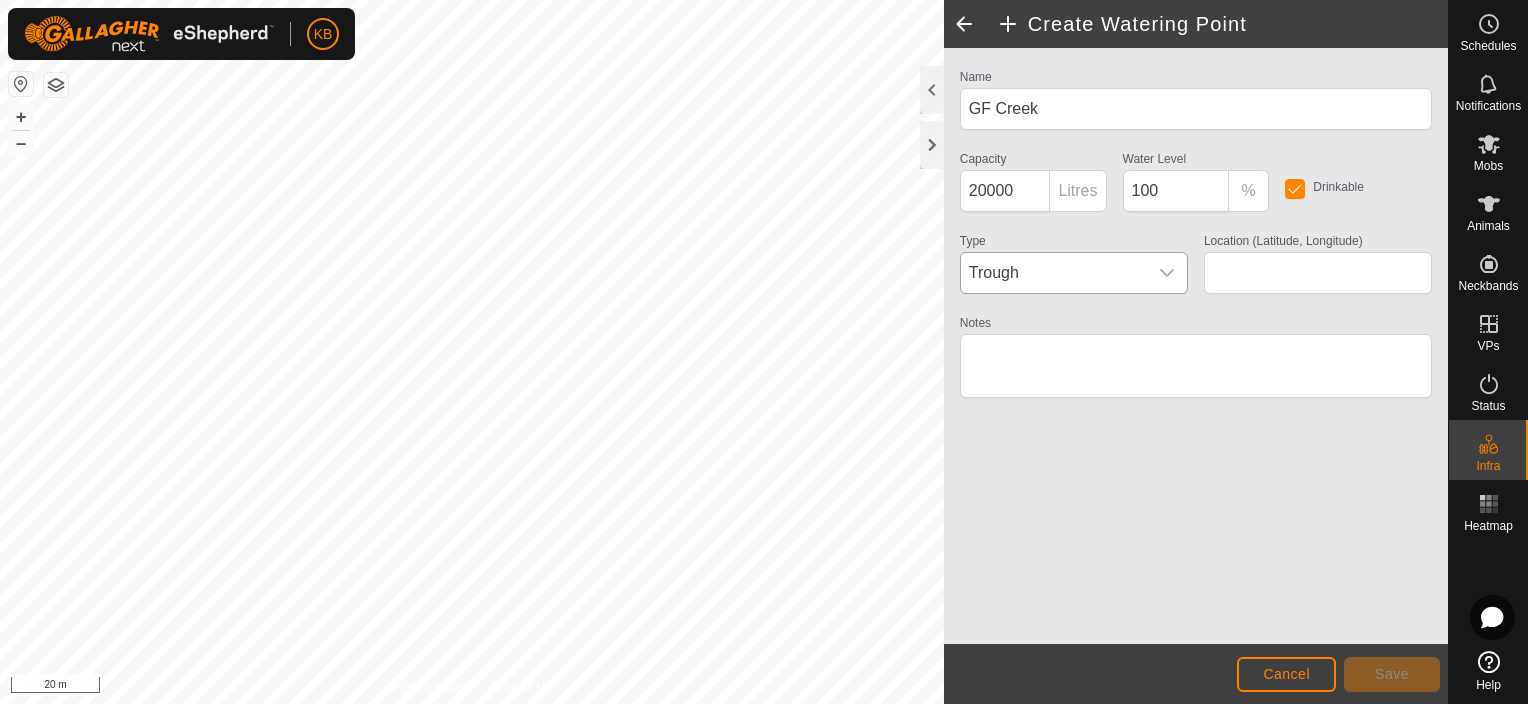 click on "Trough" at bounding box center [1054, 273] 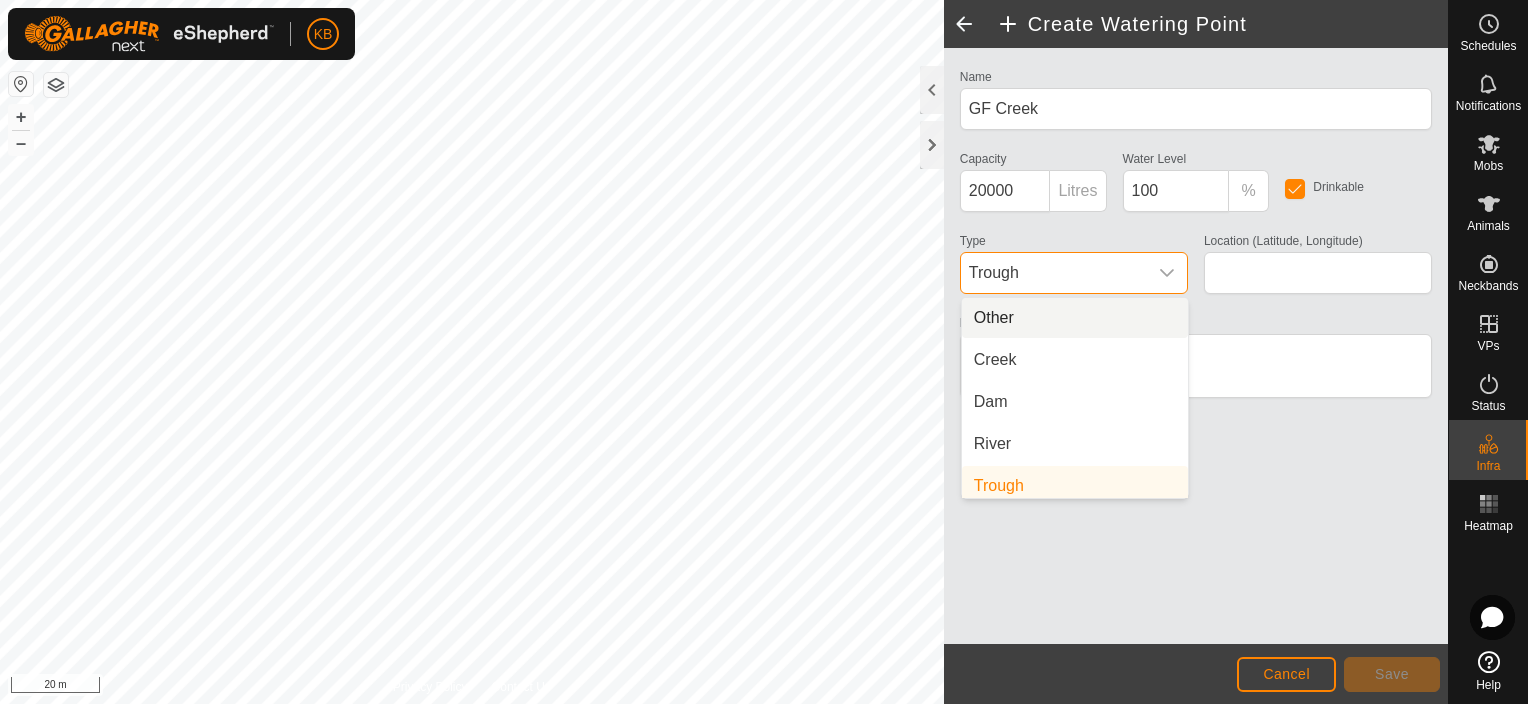 scroll, scrollTop: 8, scrollLeft: 0, axis: vertical 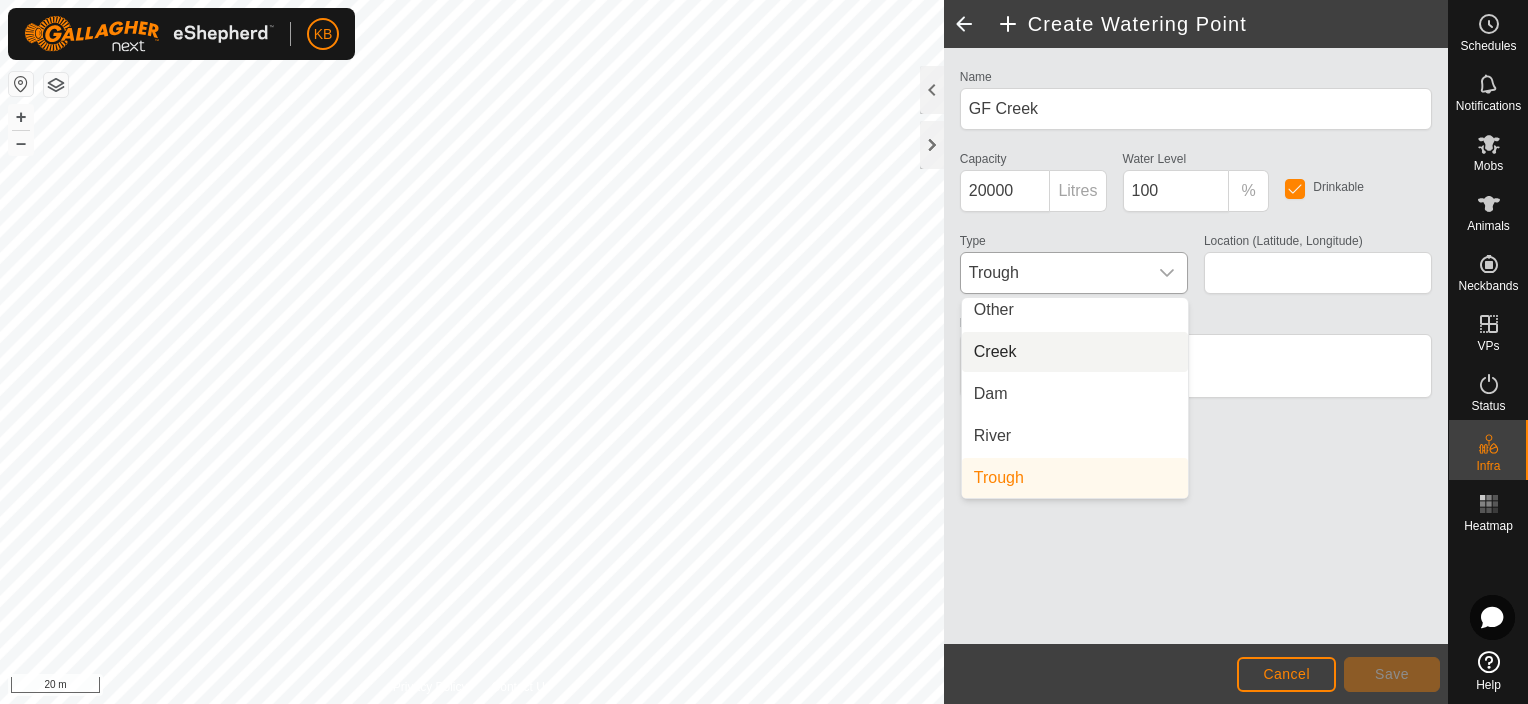 click on "Creek" at bounding box center (1075, 352) 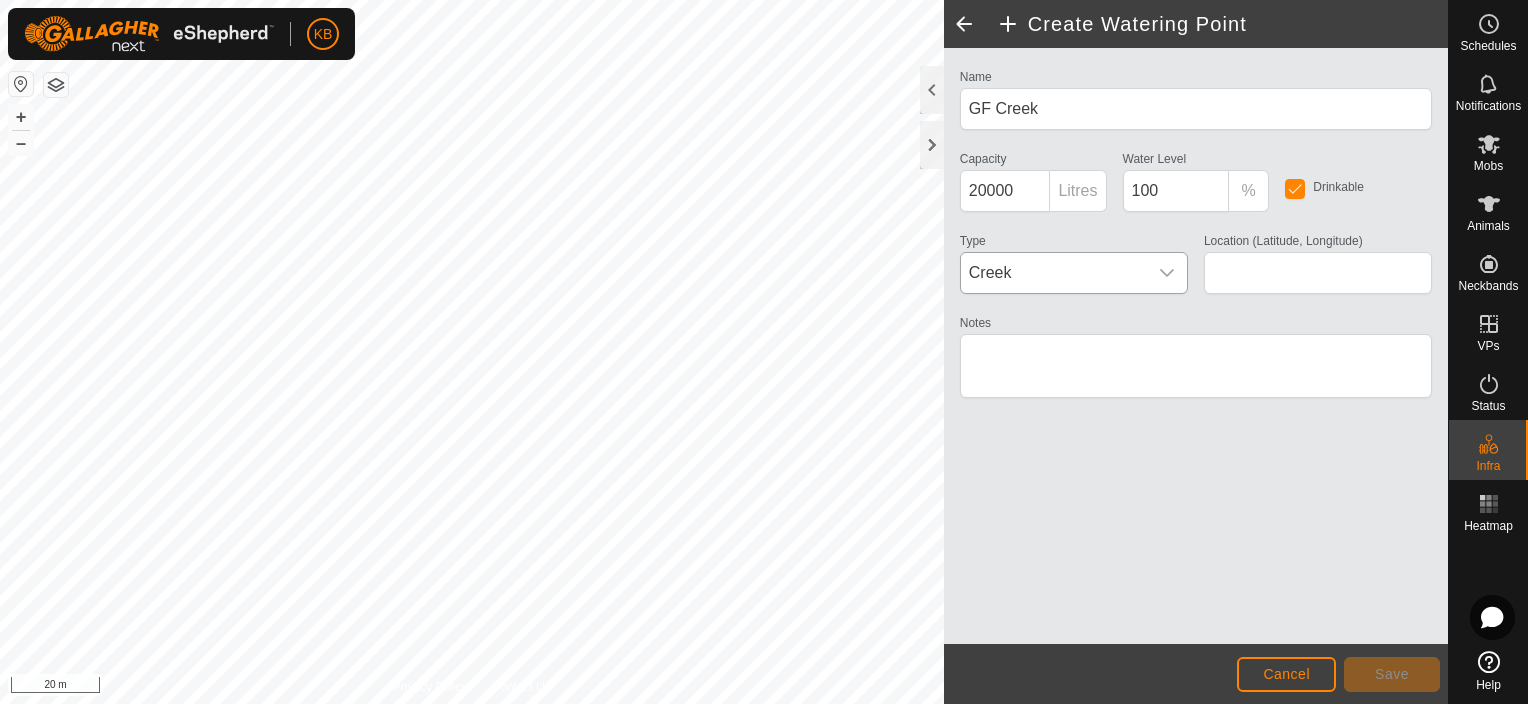 type on "-27.816566, 151.202591" 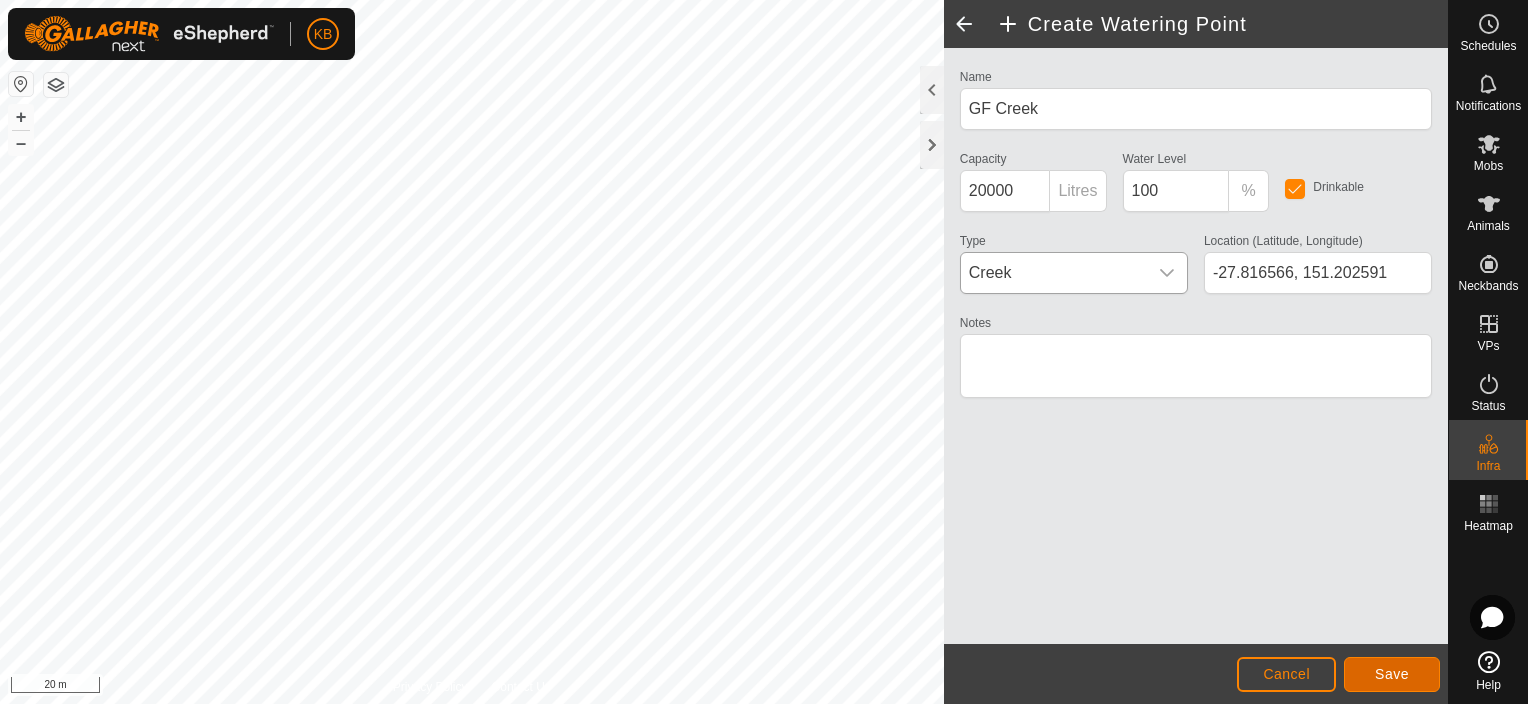 click on "Save" 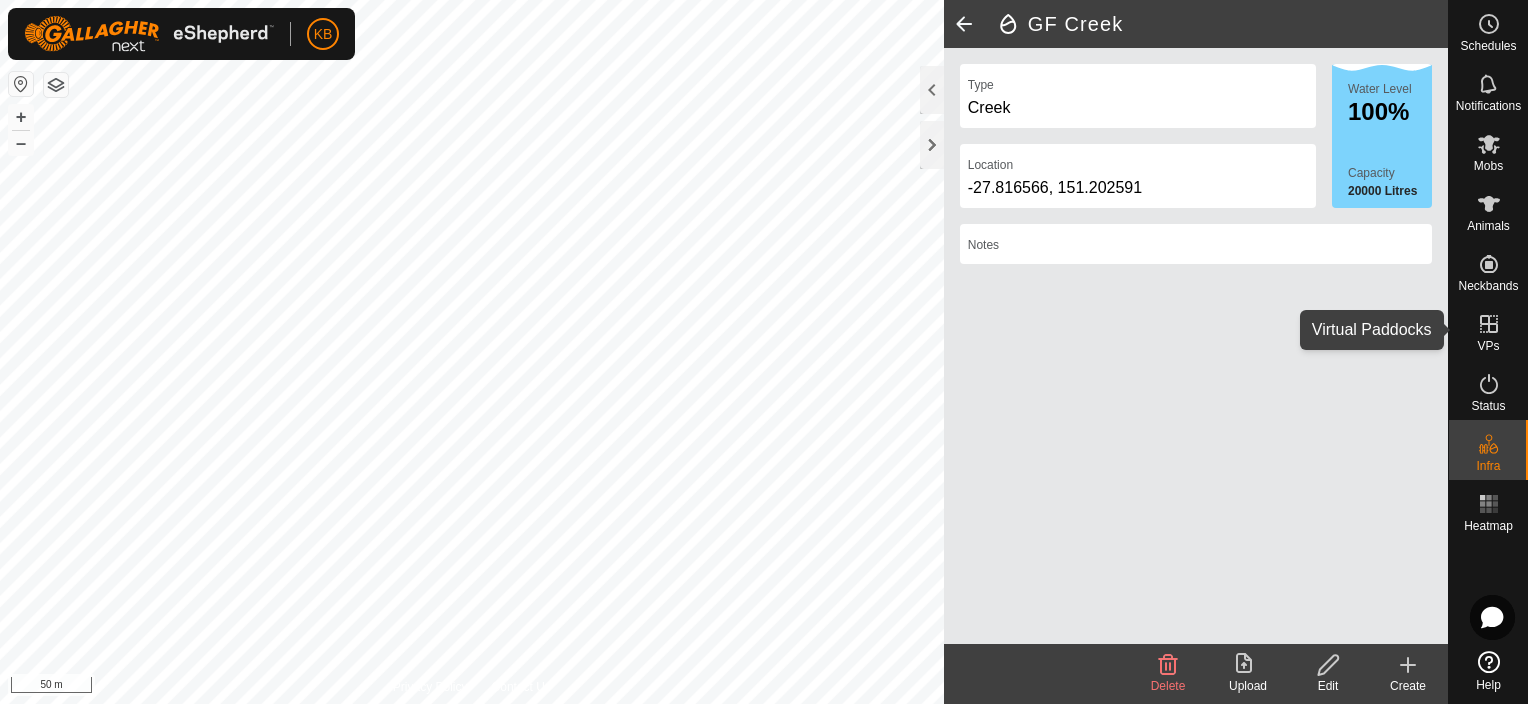 click 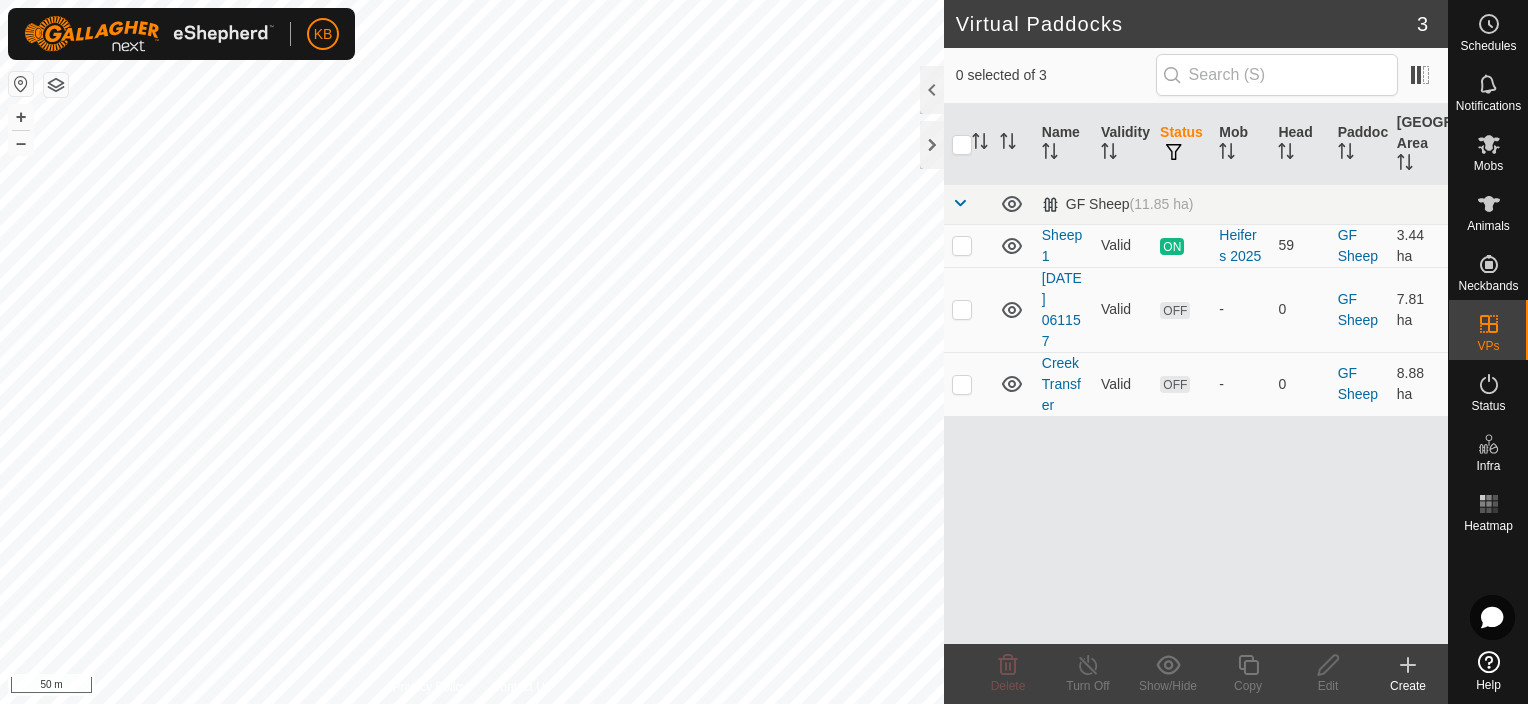 click on "Create" 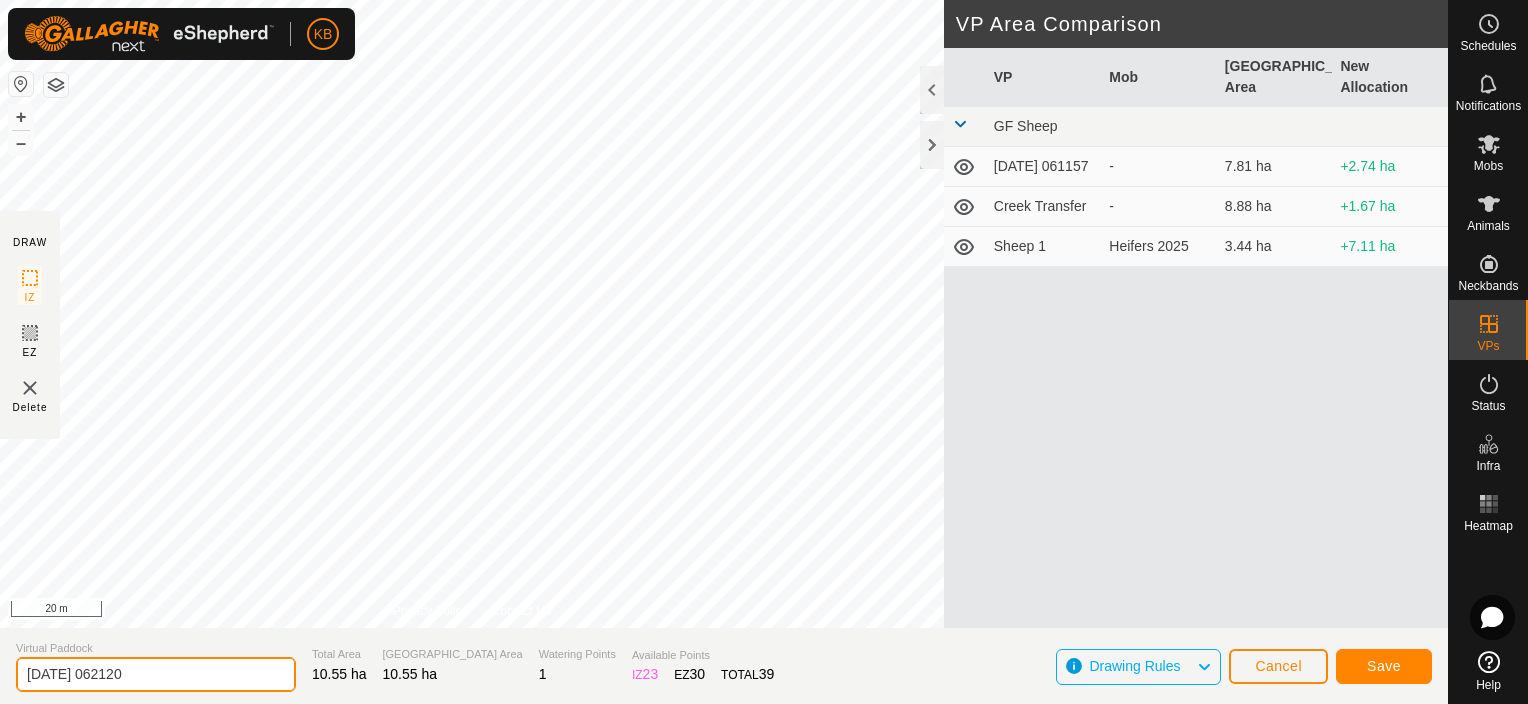 drag, startPoint x: 175, startPoint y: 676, endPoint x: 20, endPoint y: 675, distance: 155.00322 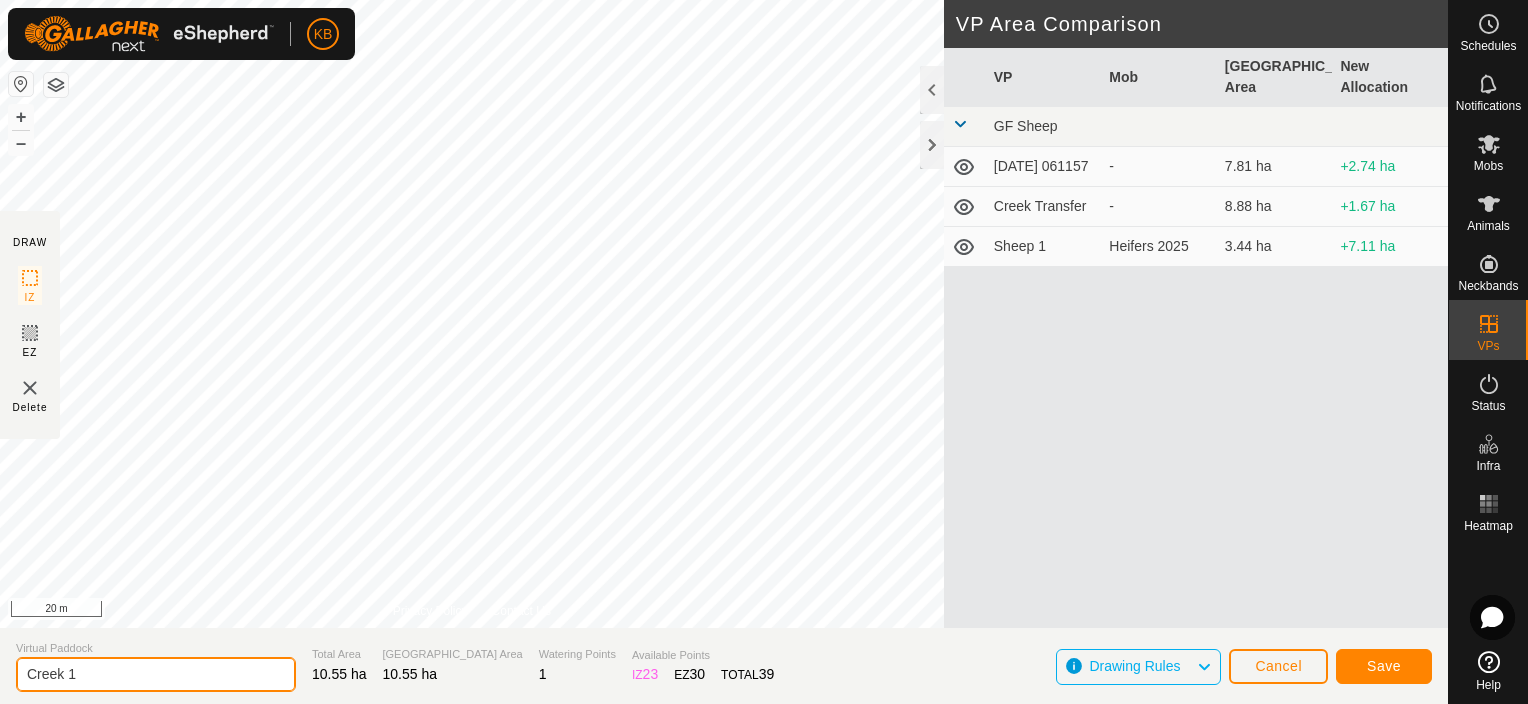 type on "Creek 1" 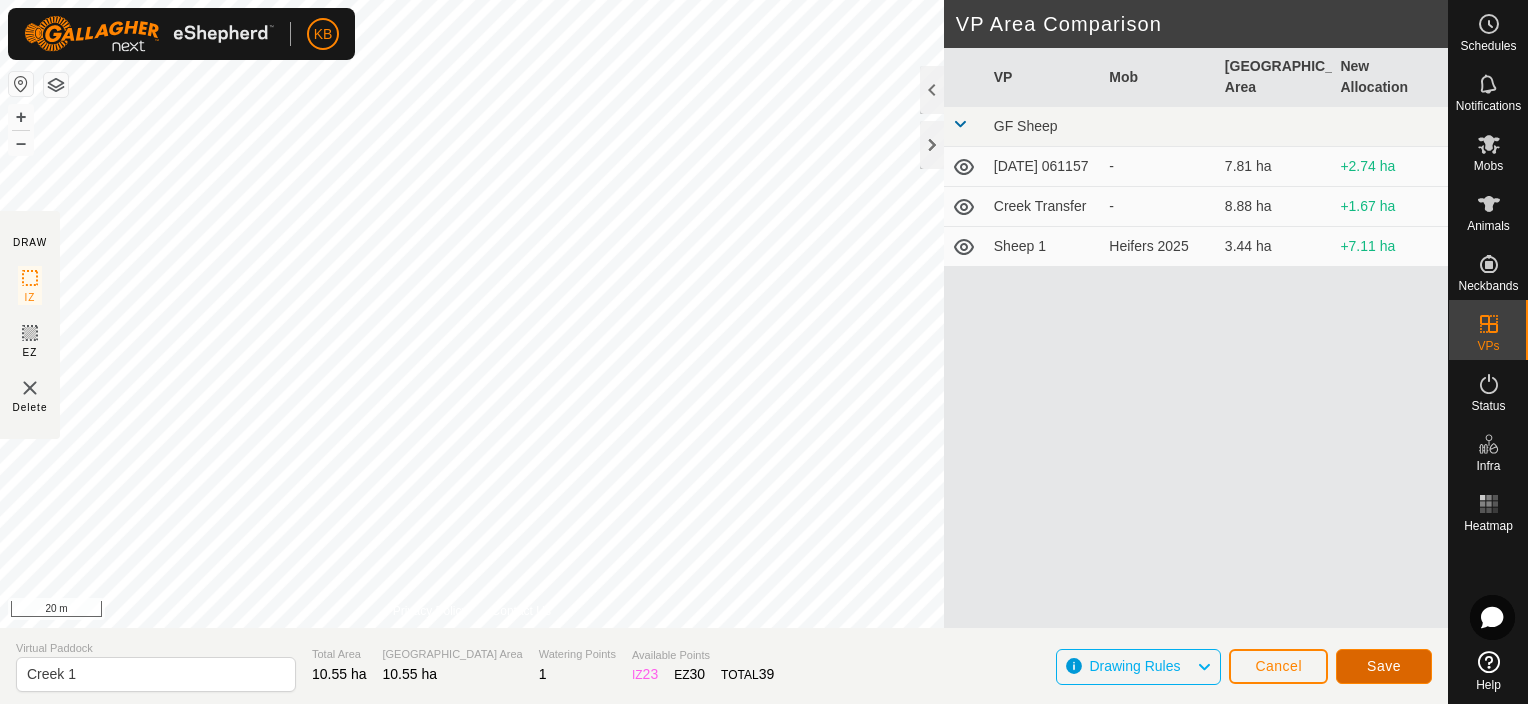 click on "Save" 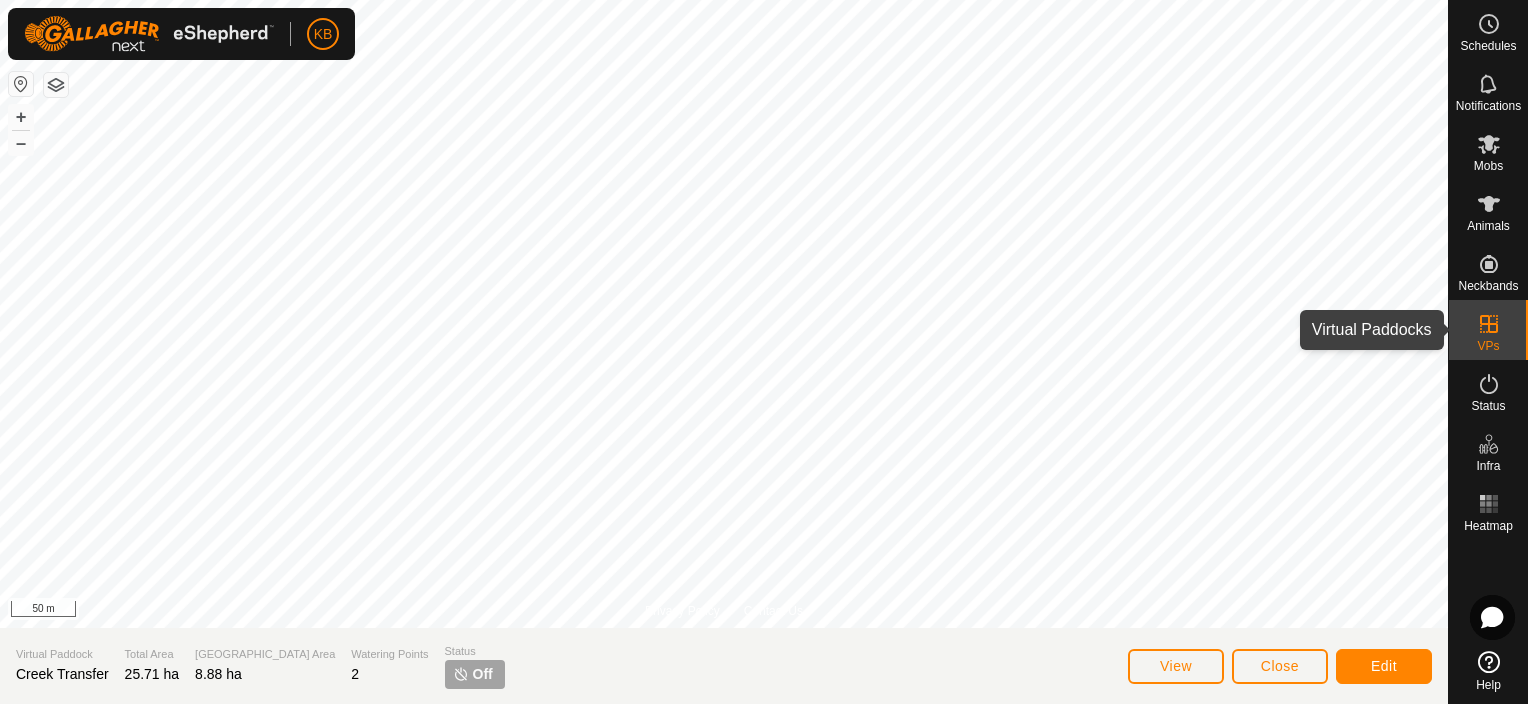 click 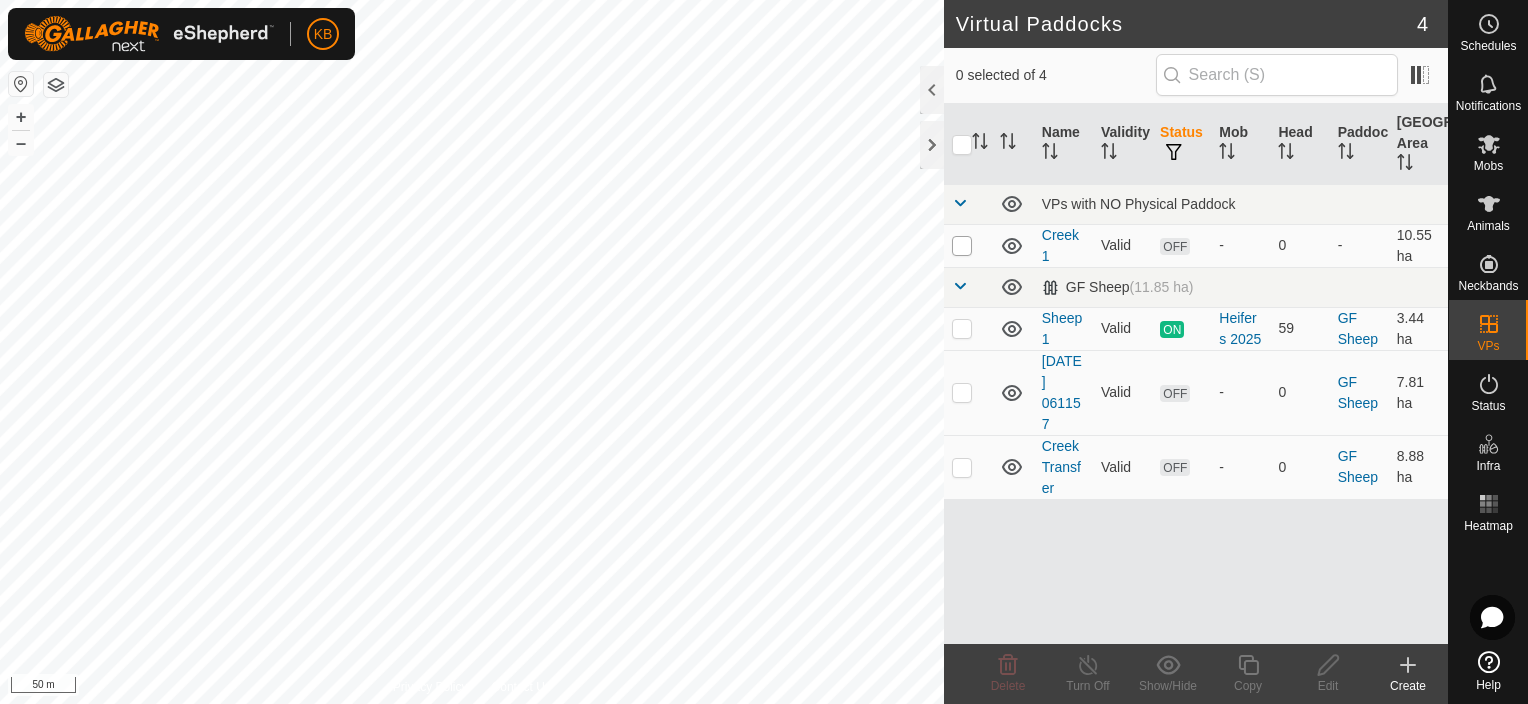 click at bounding box center (962, 246) 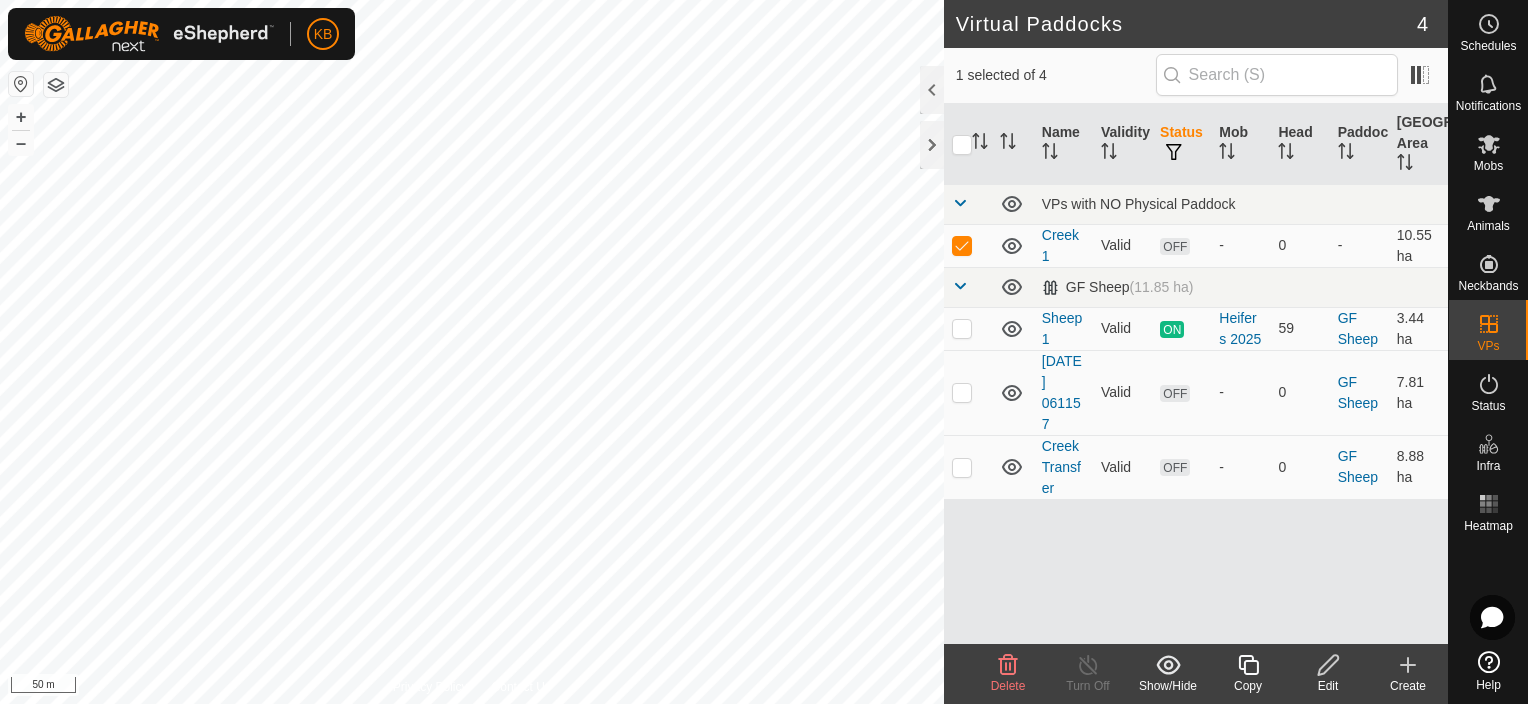 click on "Edit" 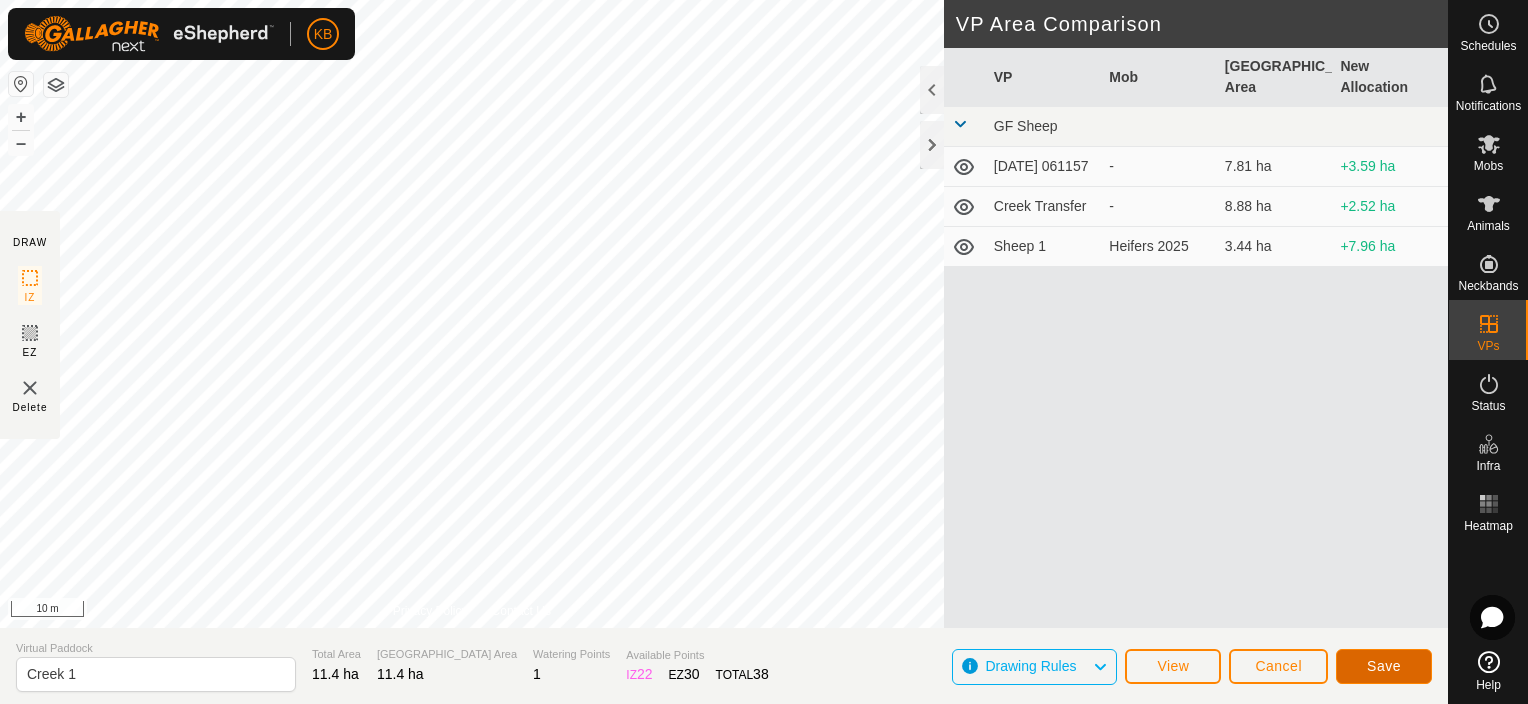 click on "Save" 